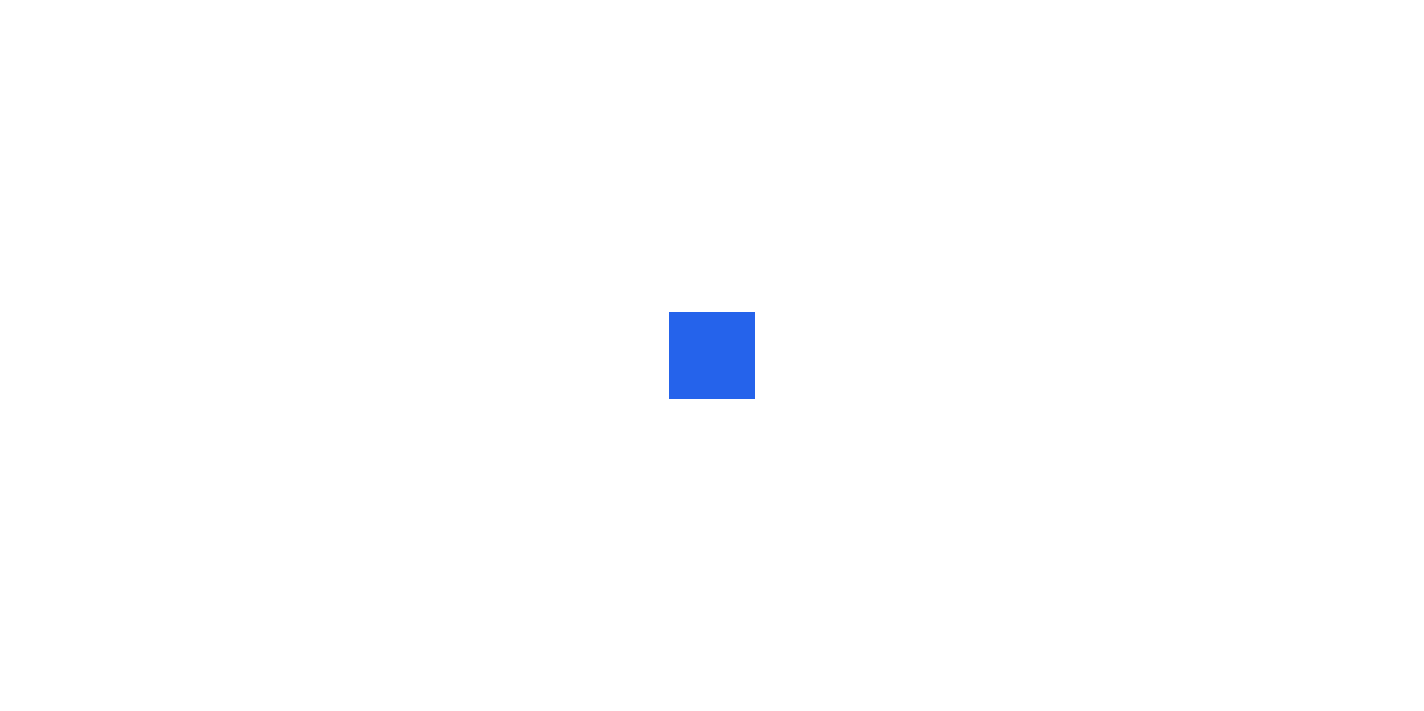 scroll, scrollTop: 0, scrollLeft: 0, axis: both 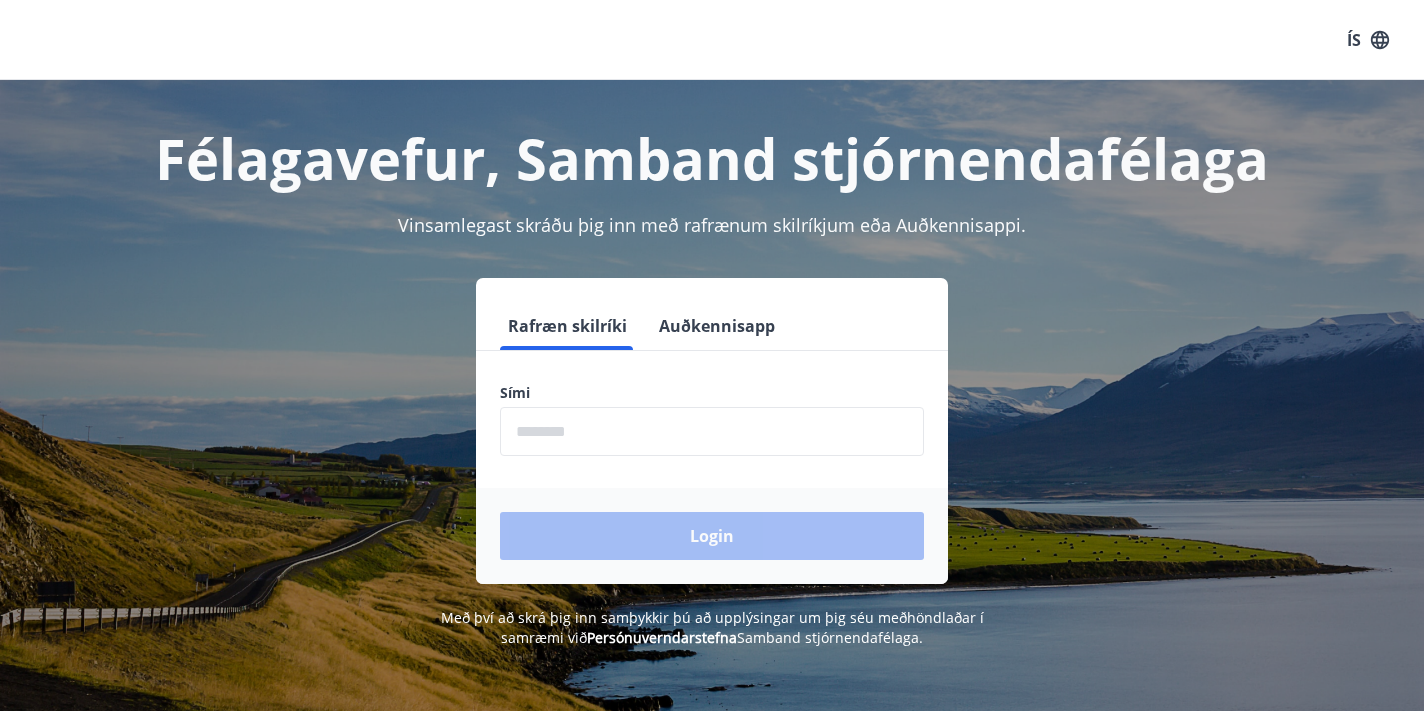 click at bounding box center [712, 431] 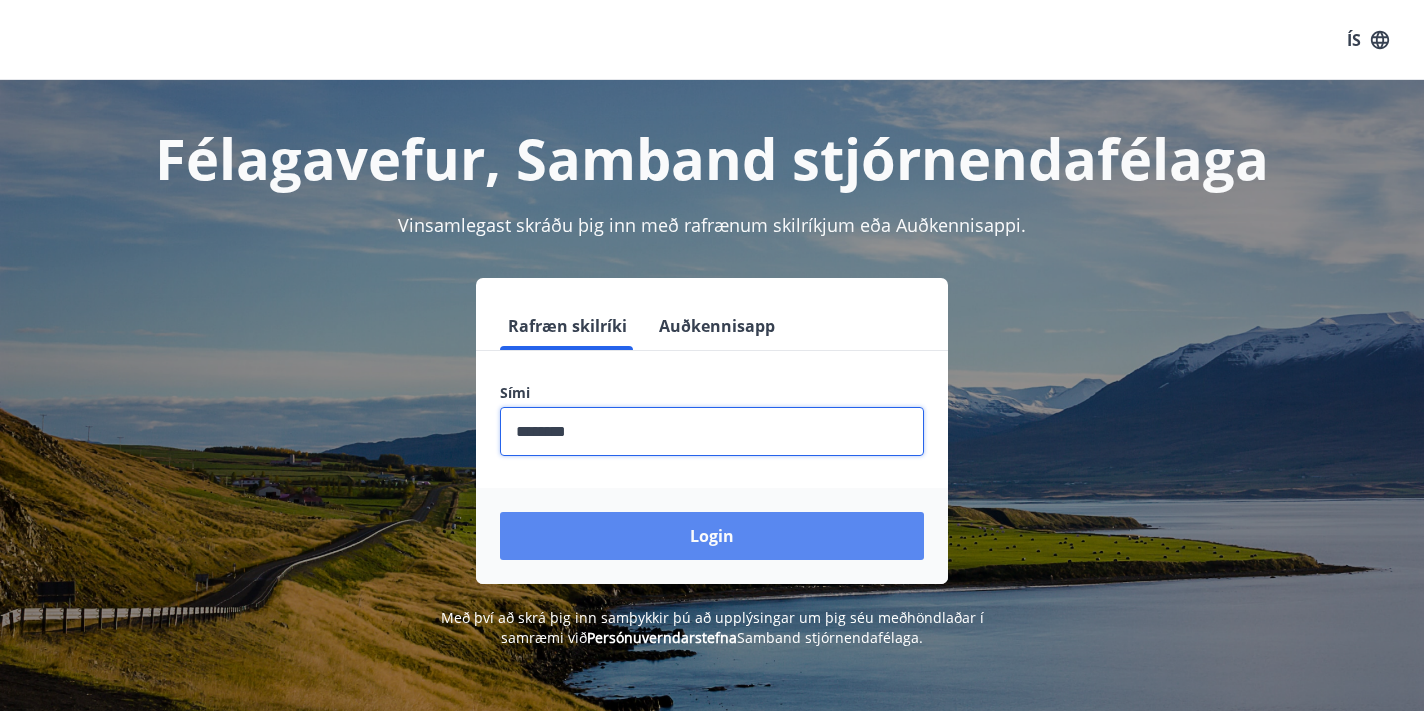 type on "********" 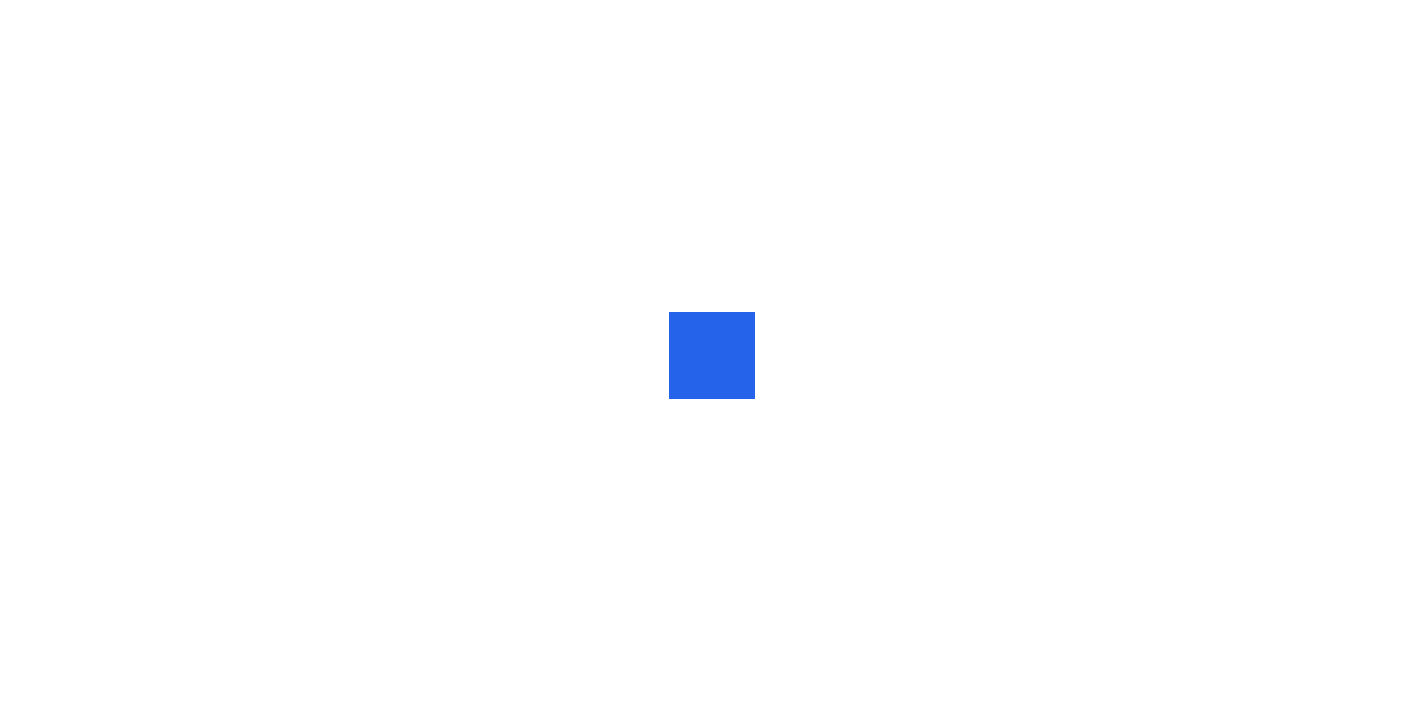 scroll, scrollTop: 0, scrollLeft: 0, axis: both 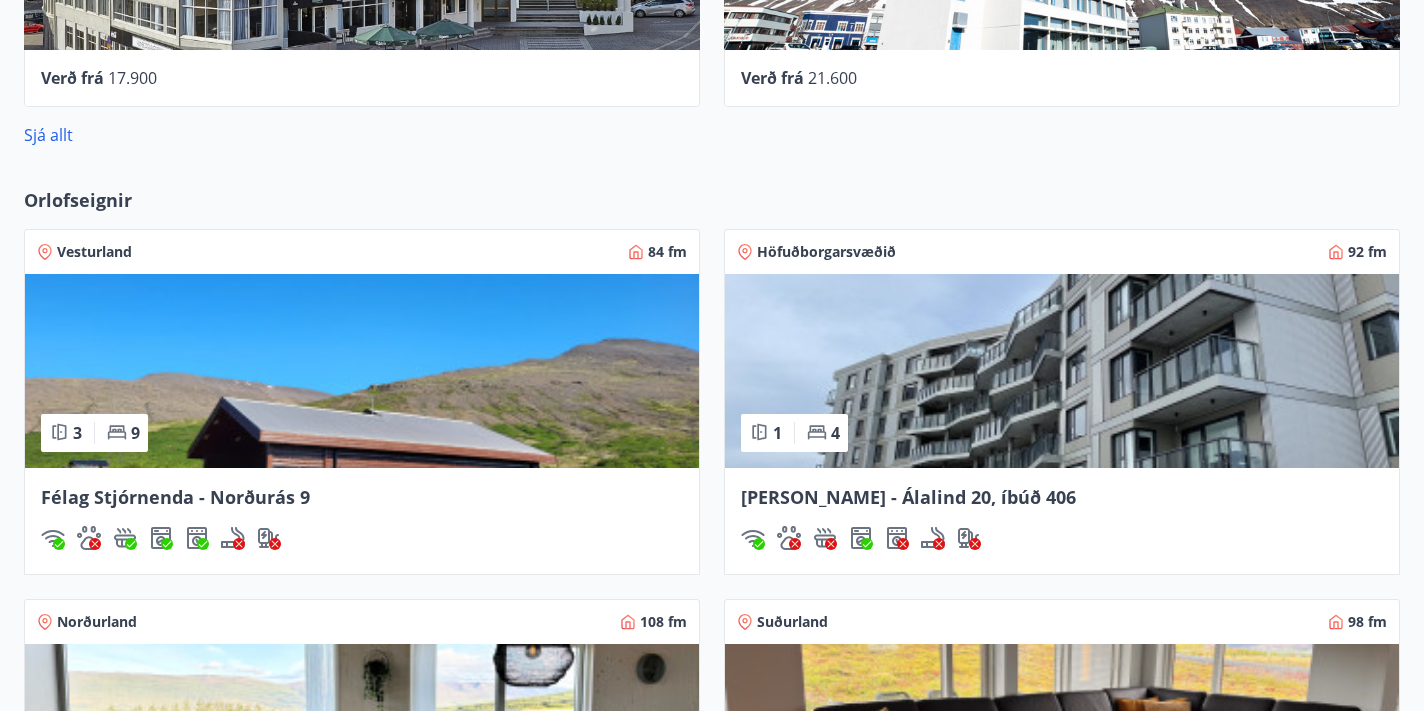 click on "Vesturland" at bounding box center (94, 252) 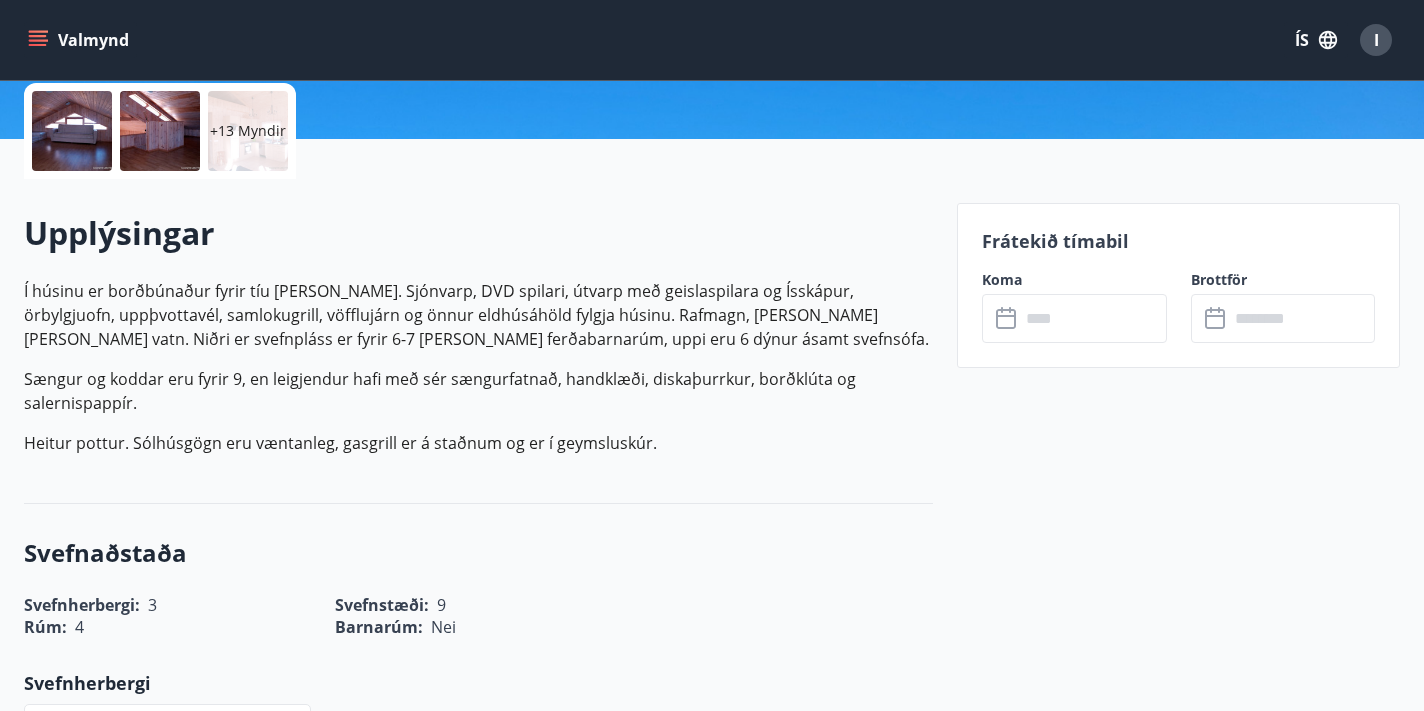 scroll, scrollTop: 463, scrollLeft: 0, axis: vertical 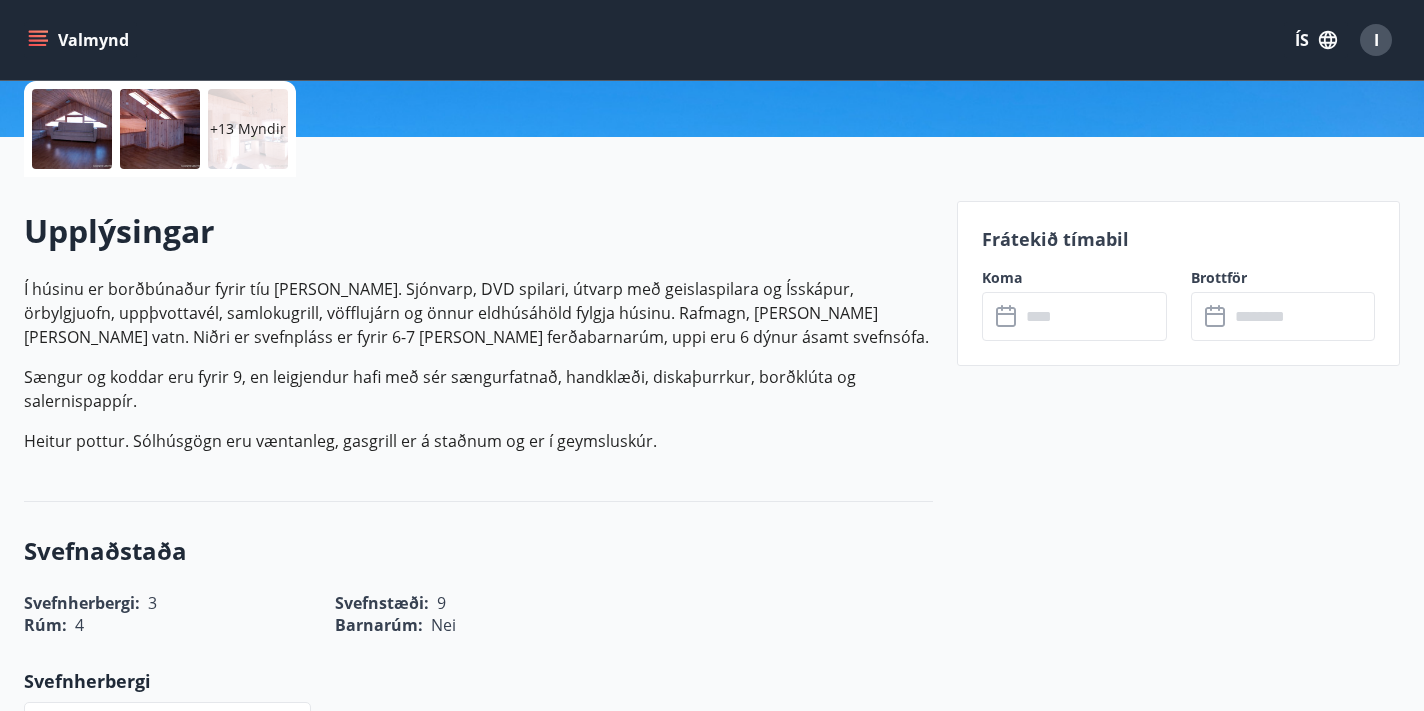 click 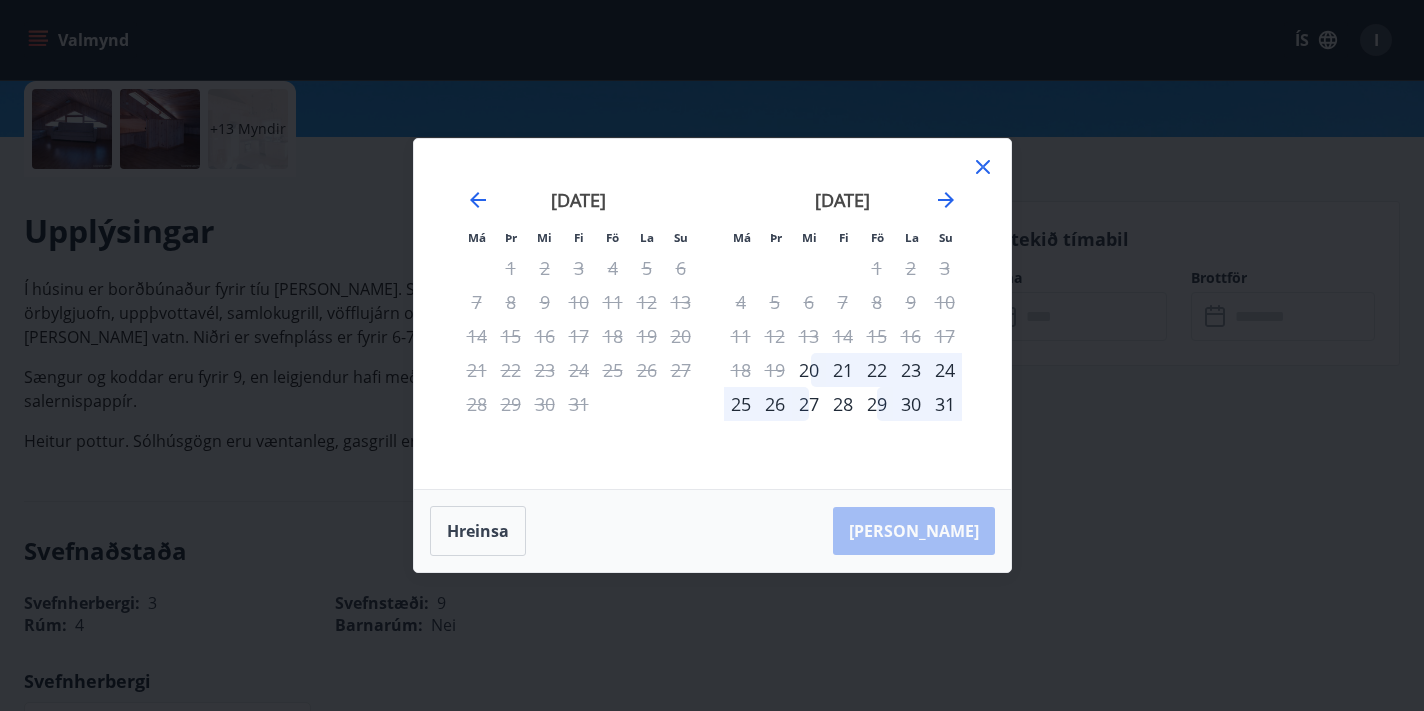 click 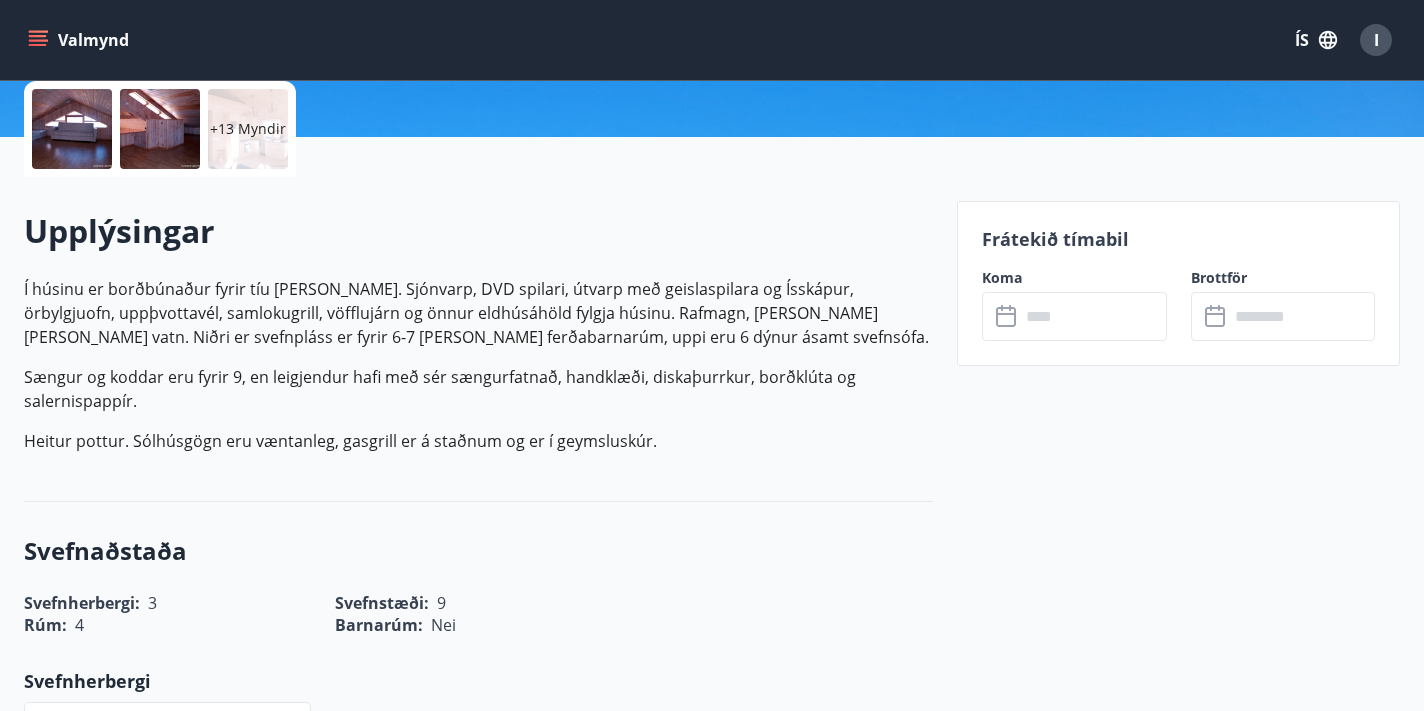 click 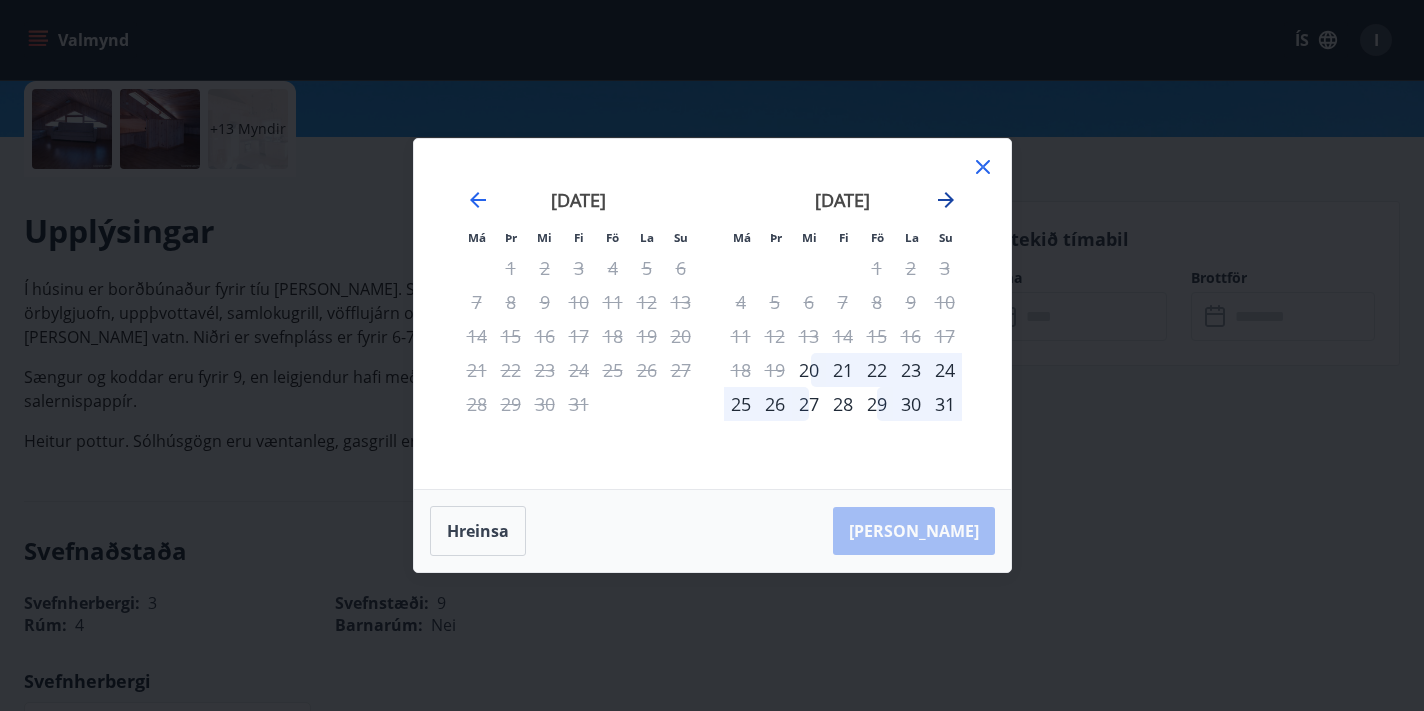 click 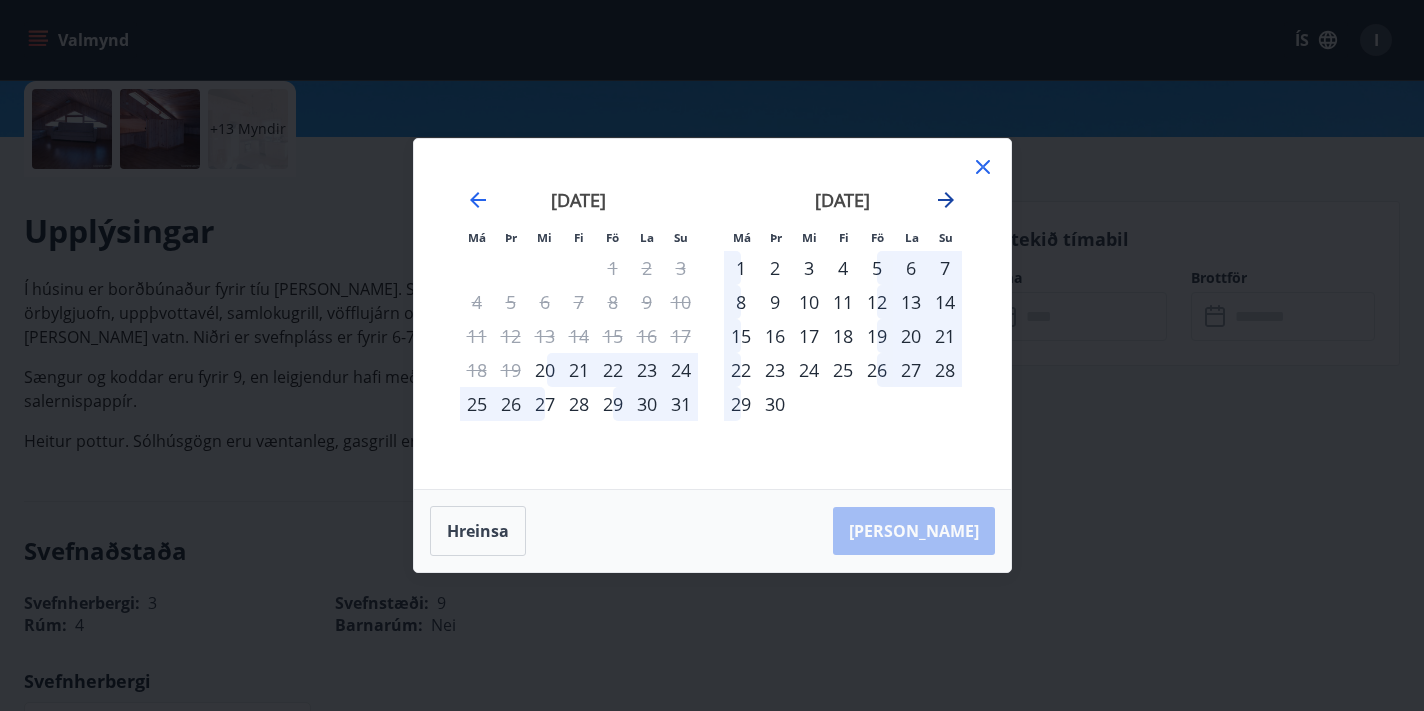 click 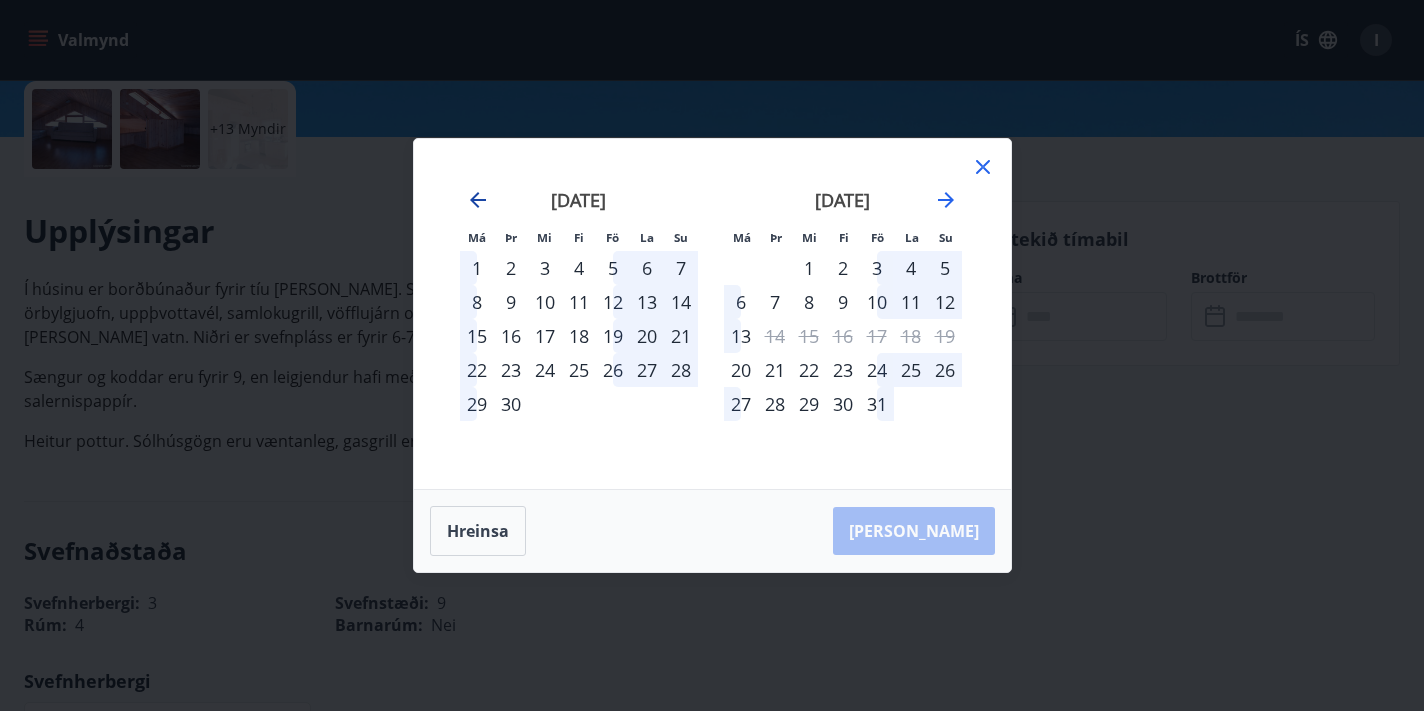 click 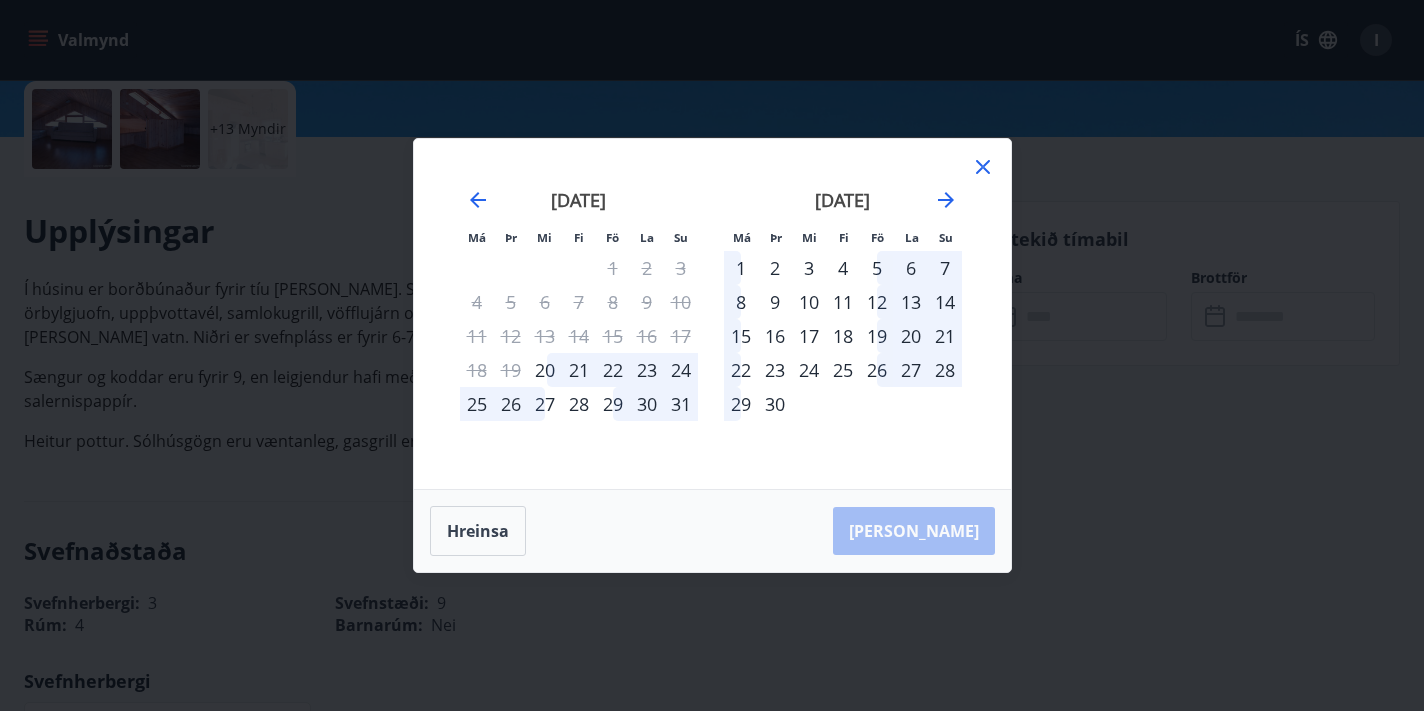 click 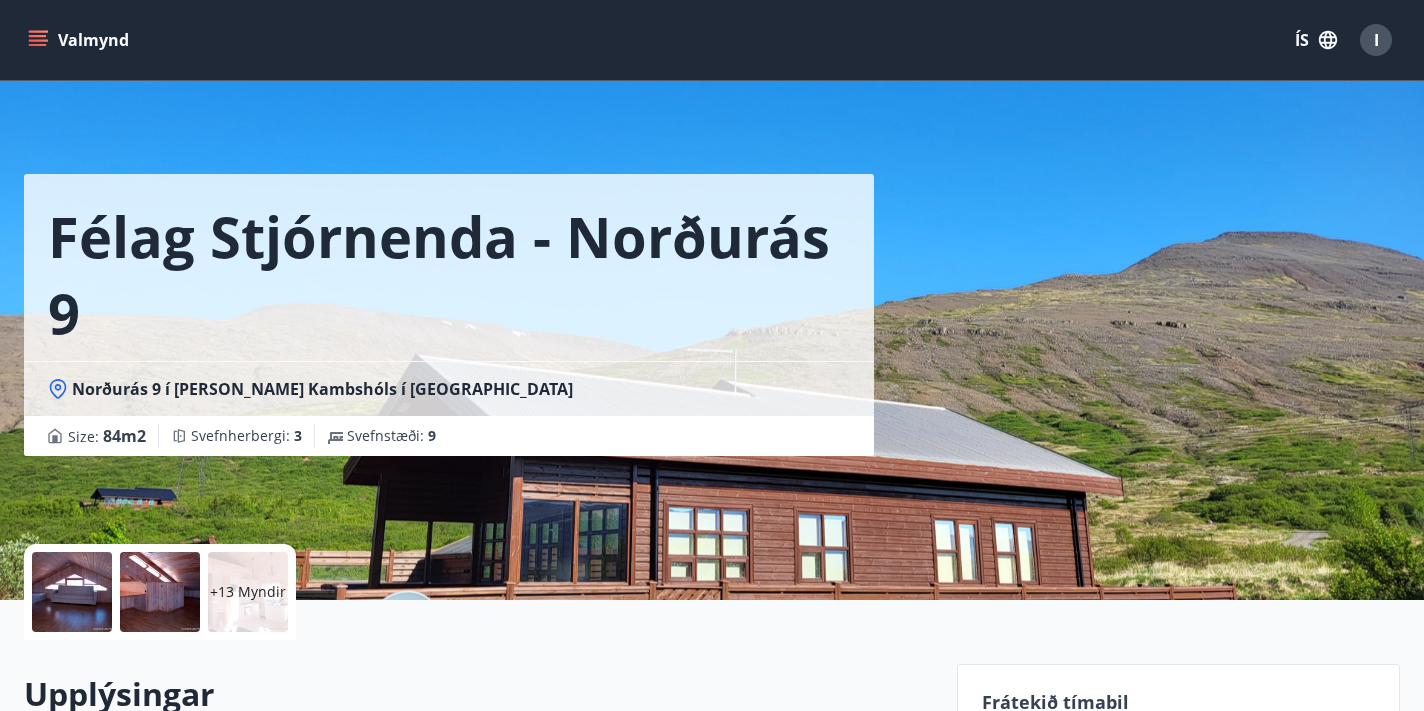 scroll, scrollTop: 0, scrollLeft: 0, axis: both 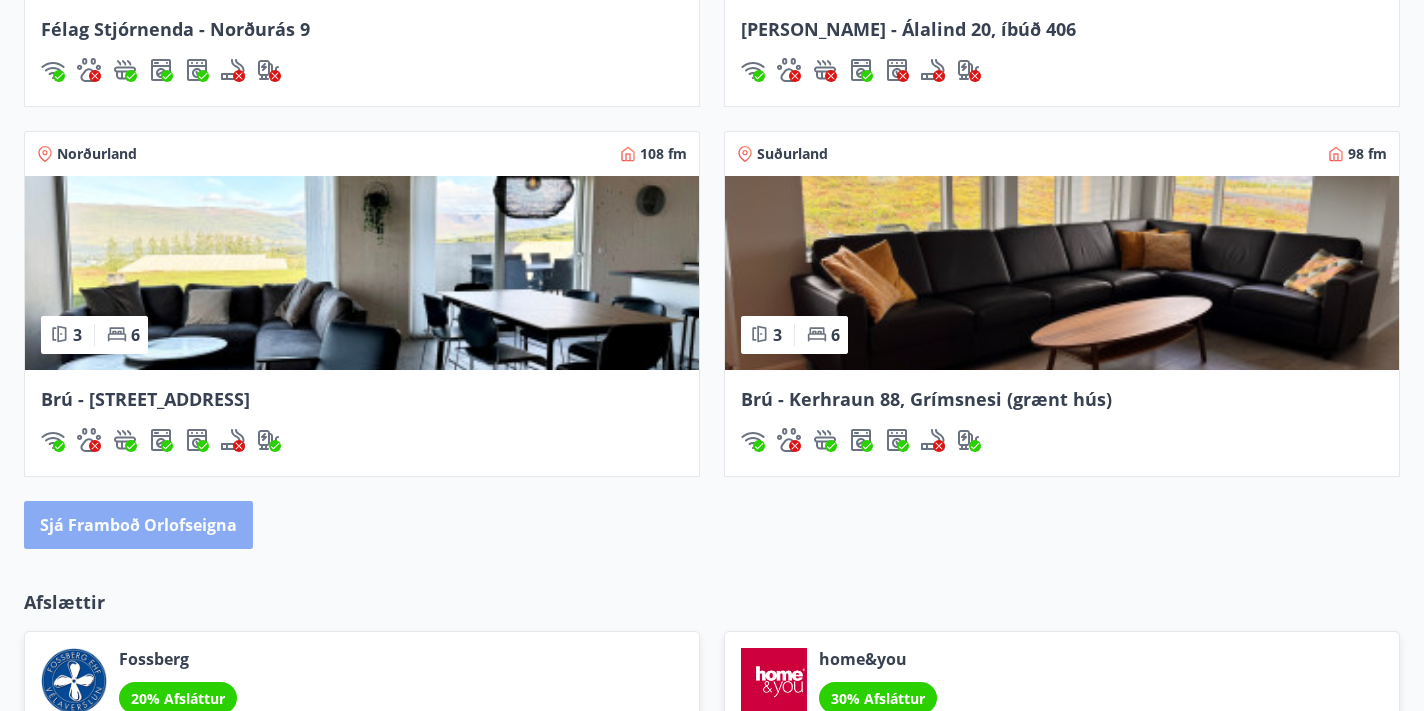 click on "Sjá framboð orlofseigna" at bounding box center (138, 525) 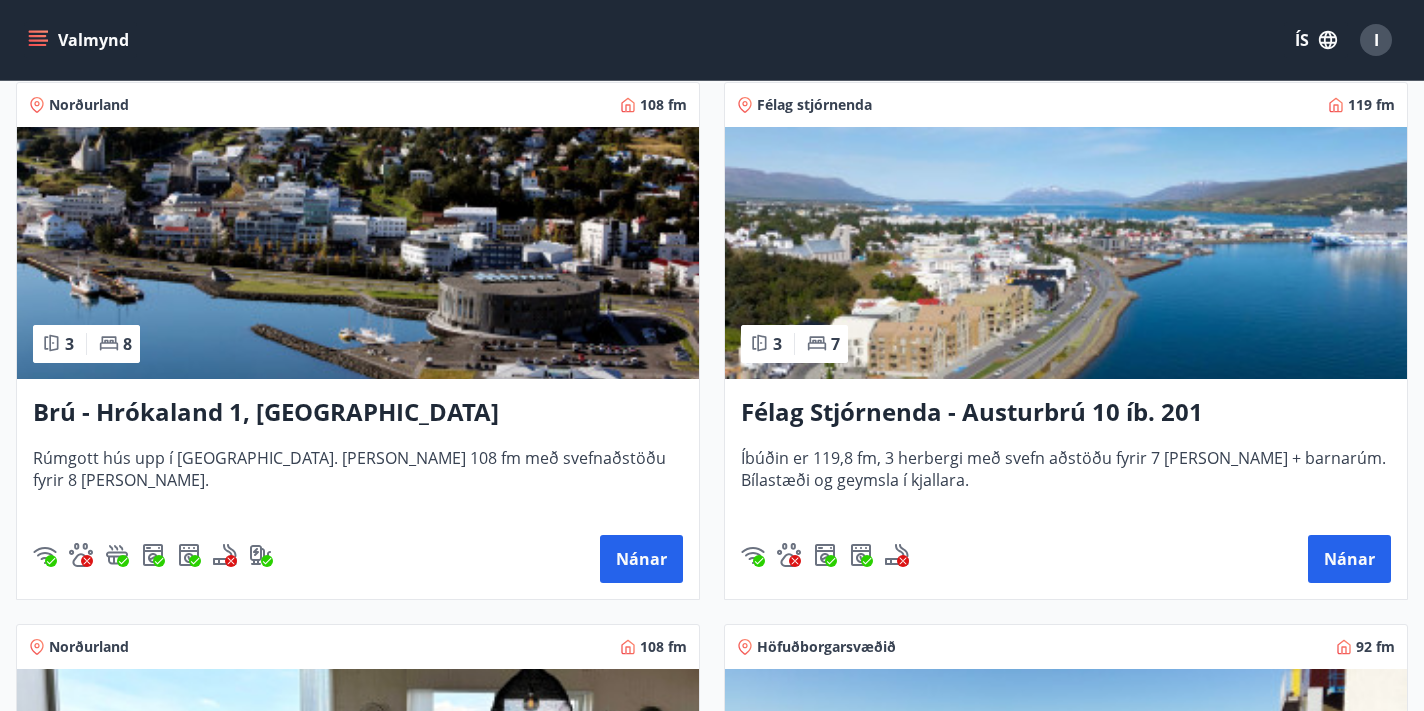 scroll, scrollTop: 391, scrollLeft: 0, axis: vertical 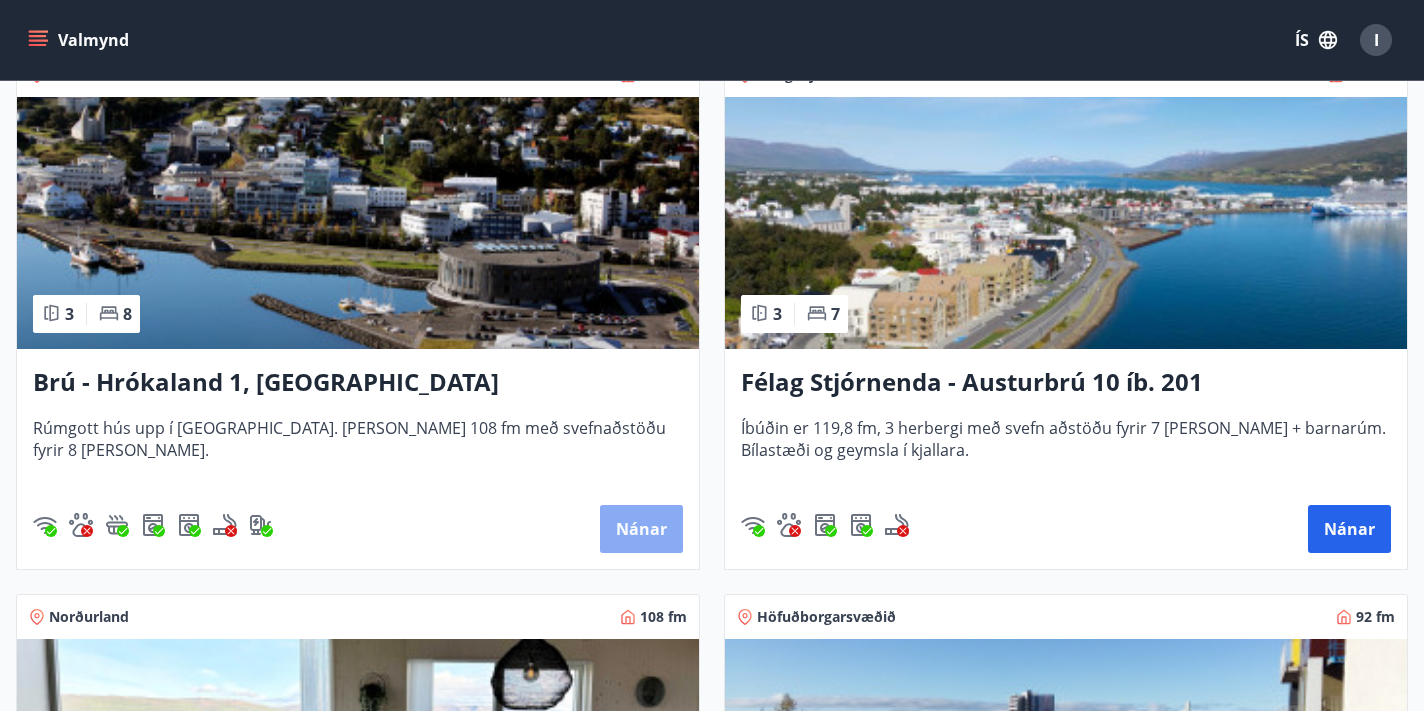 click on "Nánar" at bounding box center [641, 529] 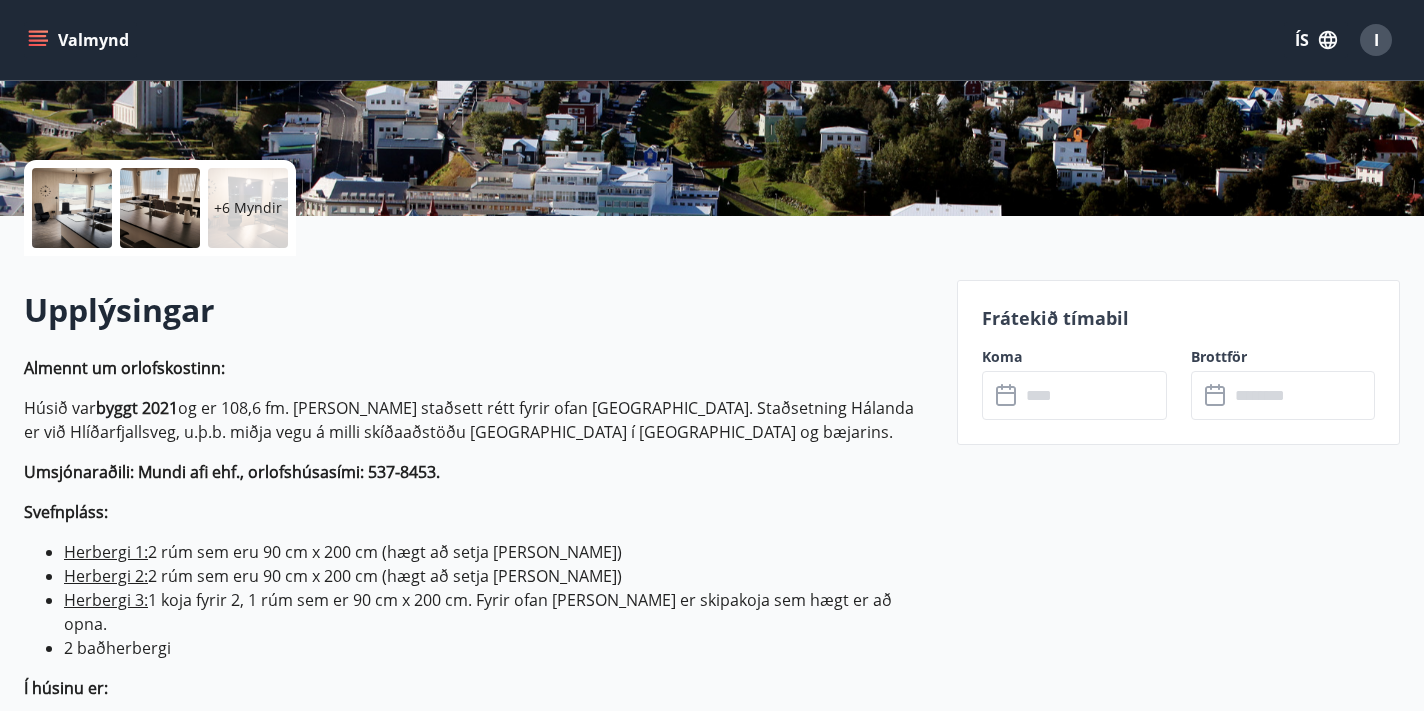 scroll, scrollTop: 390, scrollLeft: 0, axis: vertical 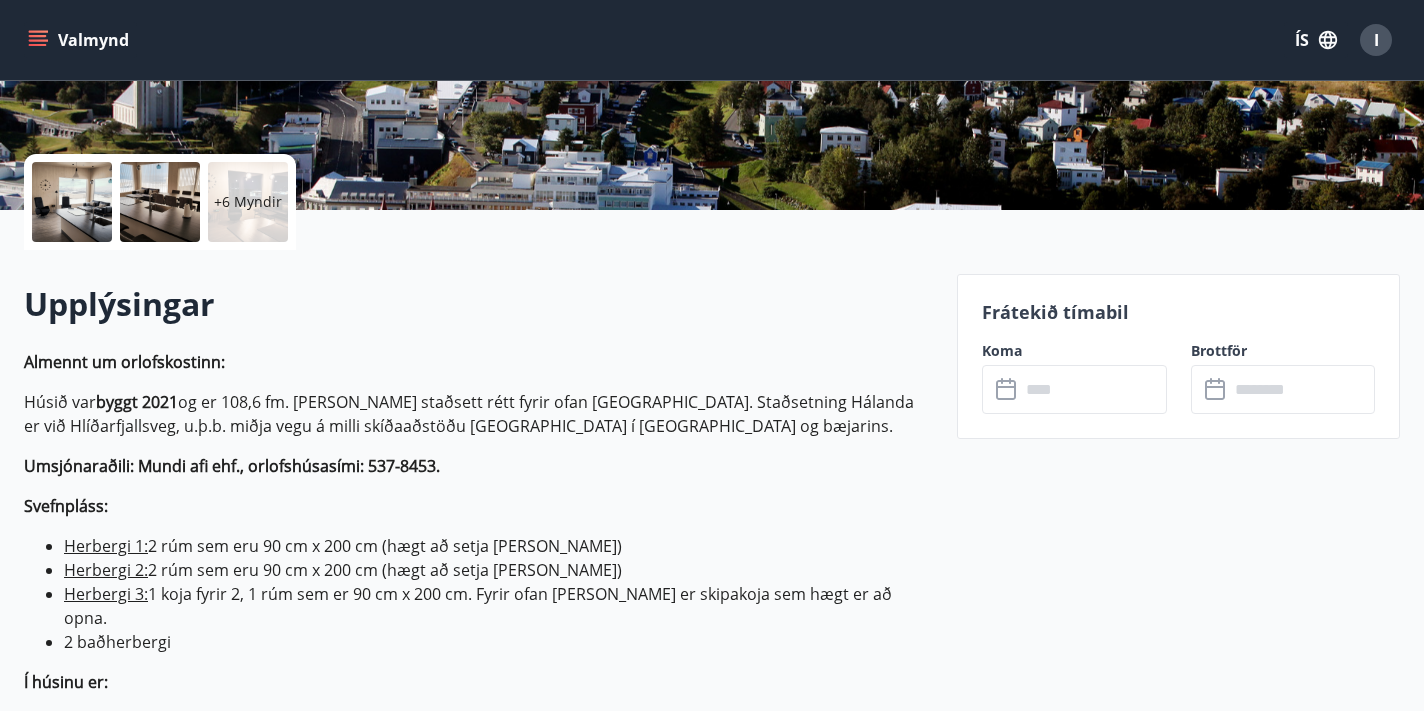 click 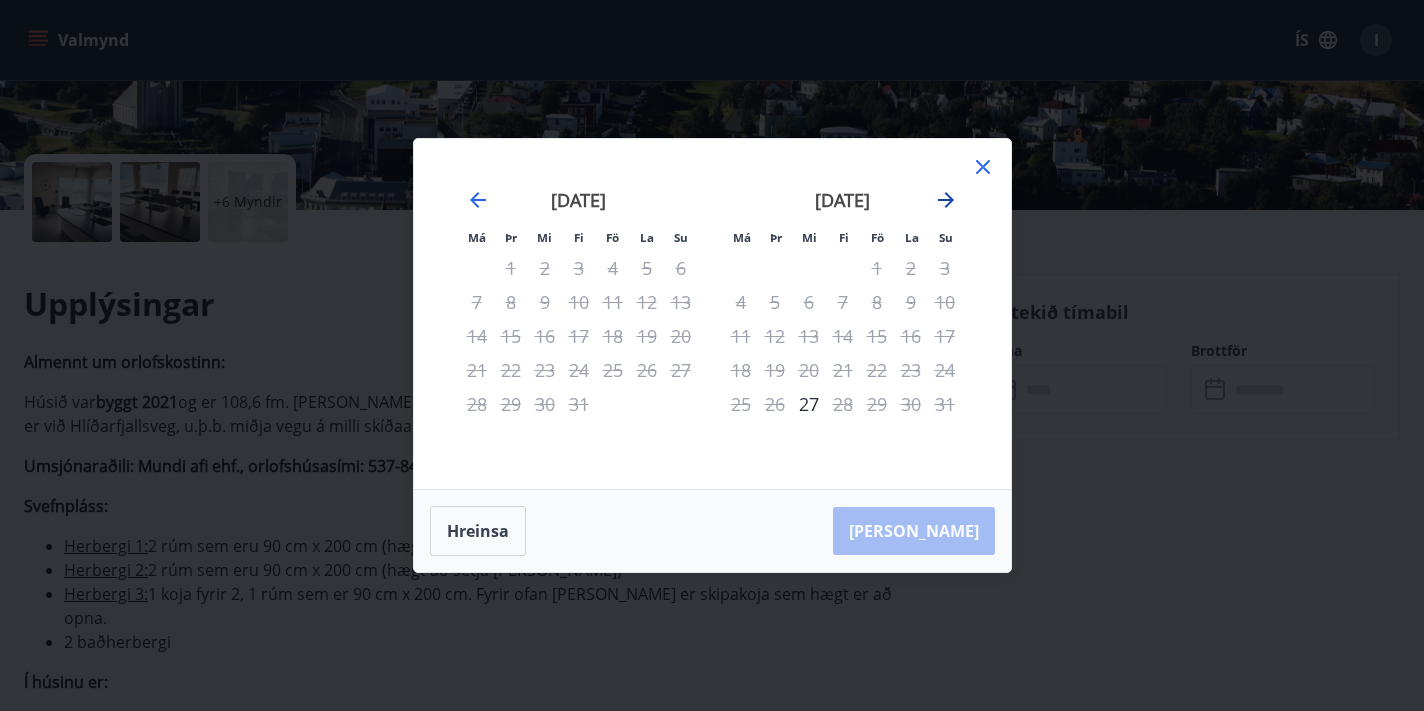 click 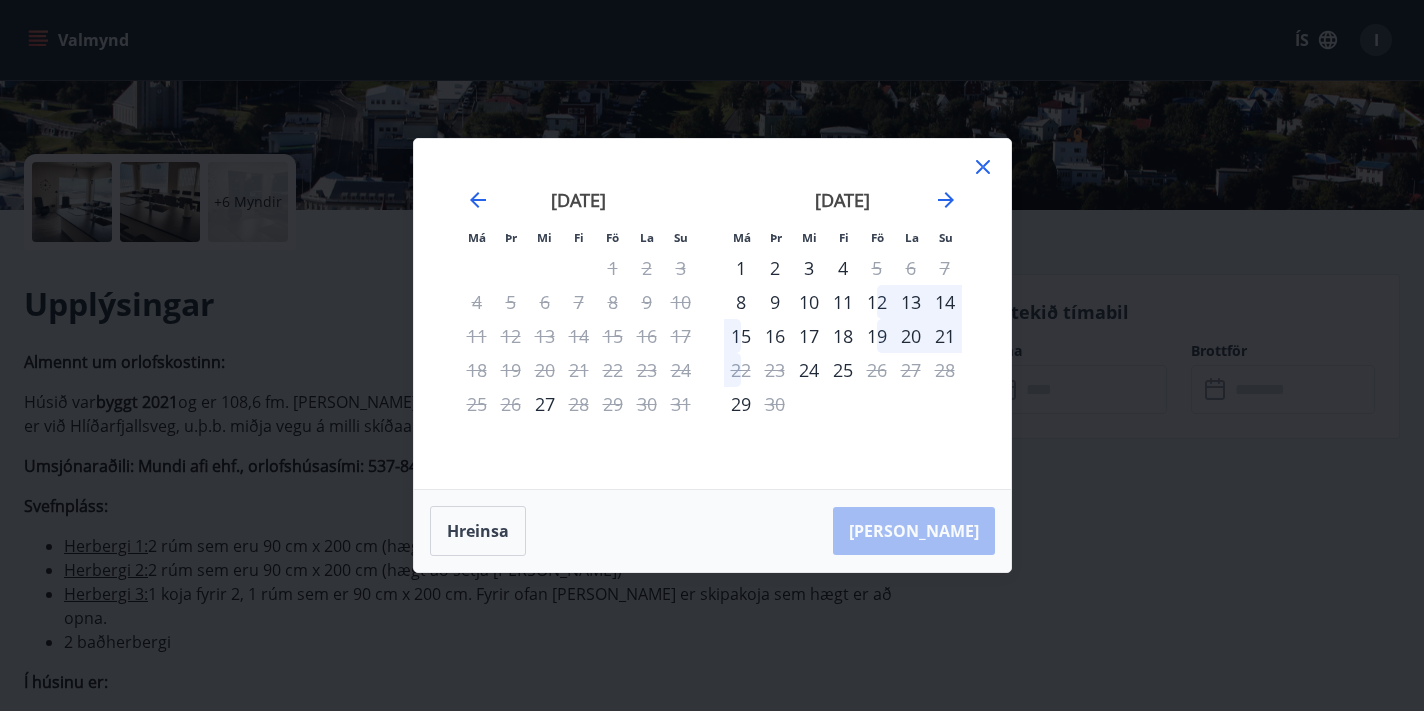 click 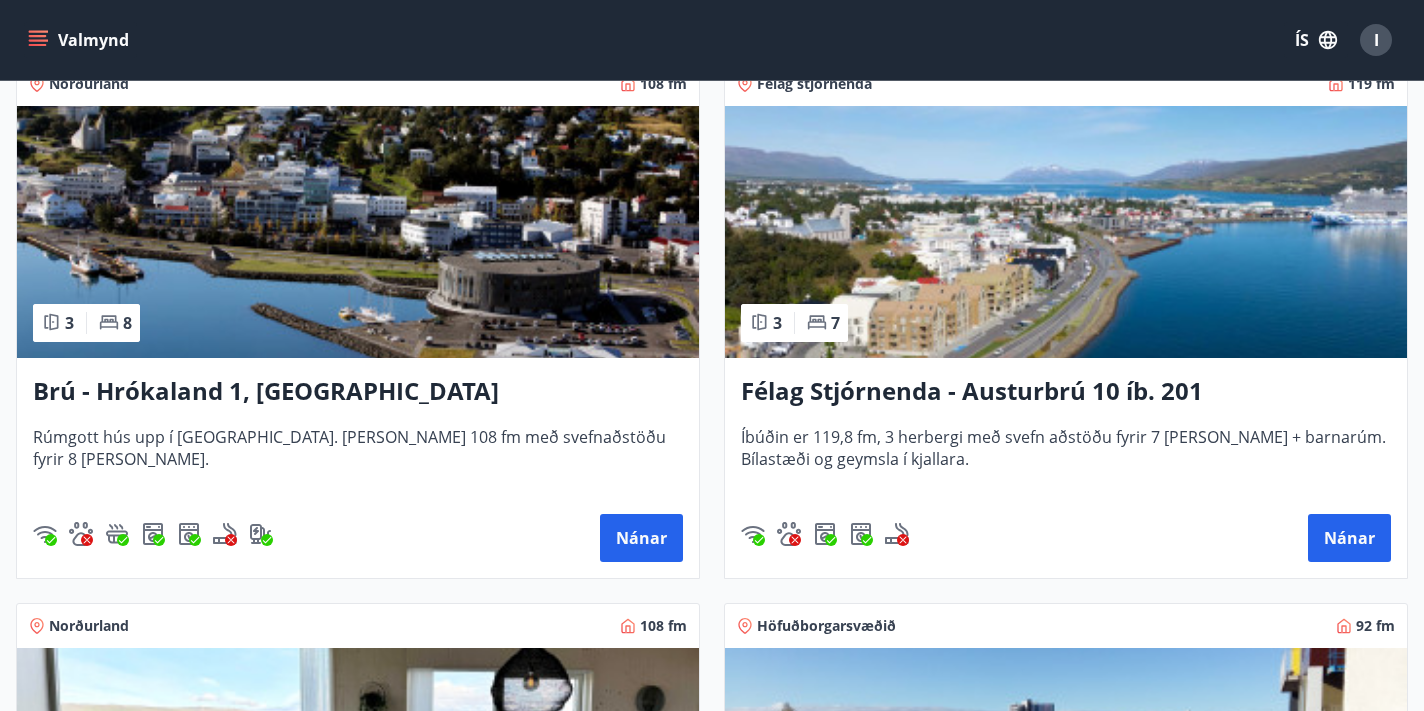 scroll, scrollTop: 389, scrollLeft: 0, axis: vertical 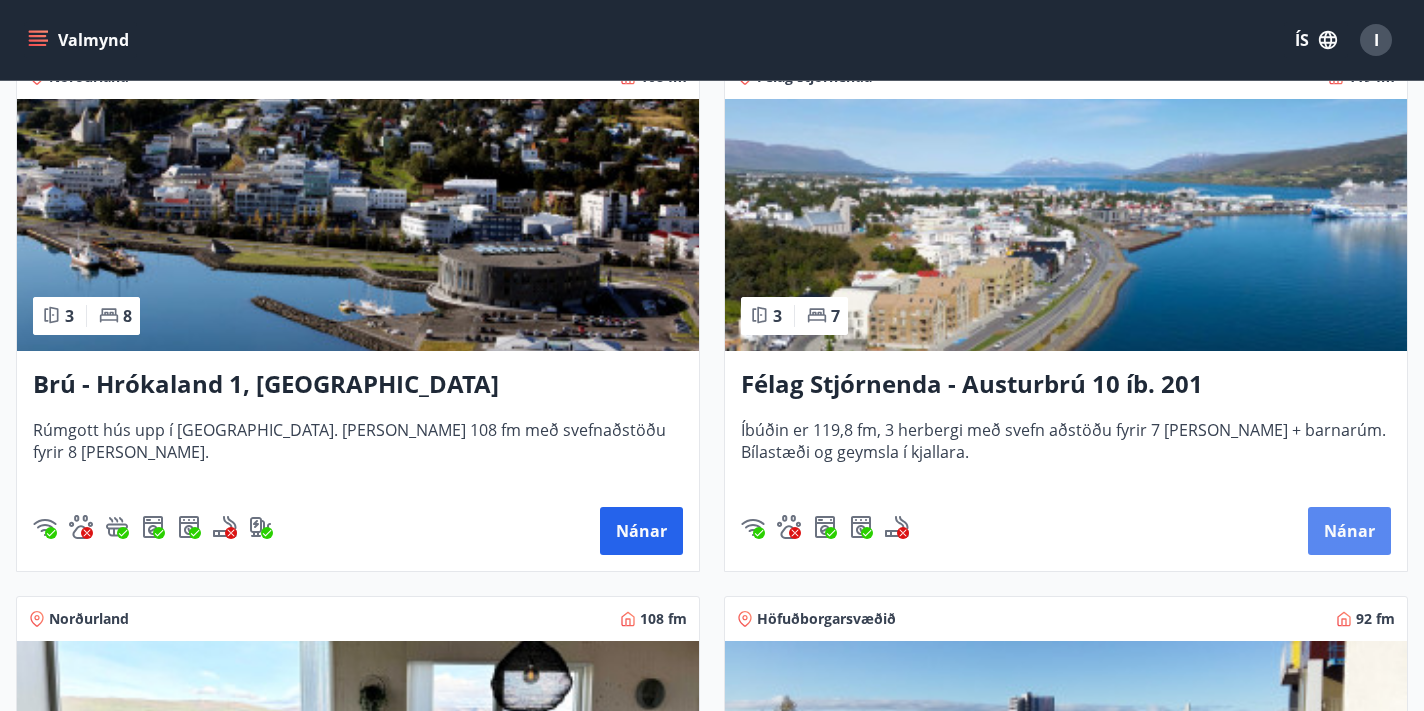 click on "Nánar" at bounding box center (1349, 531) 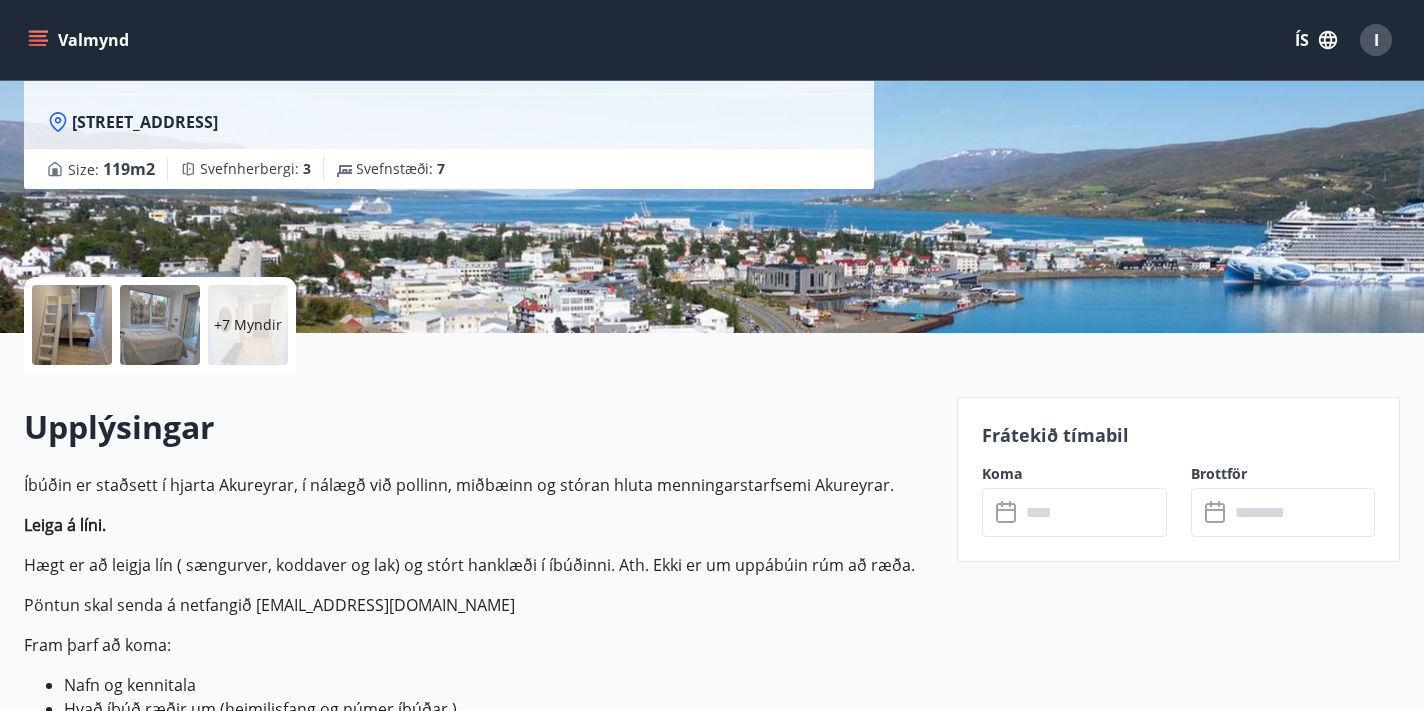 scroll, scrollTop: 291, scrollLeft: 0, axis: vertical 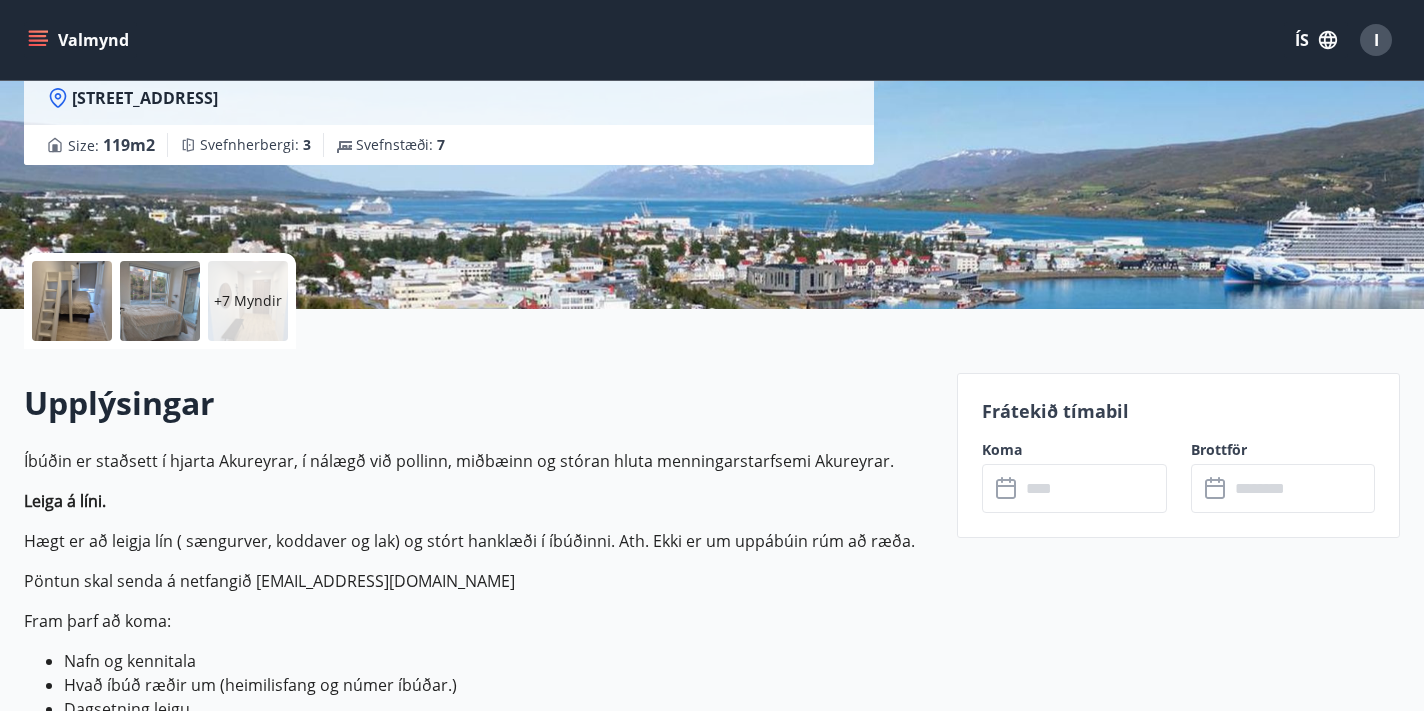 click at bounding box center [1093, 488] 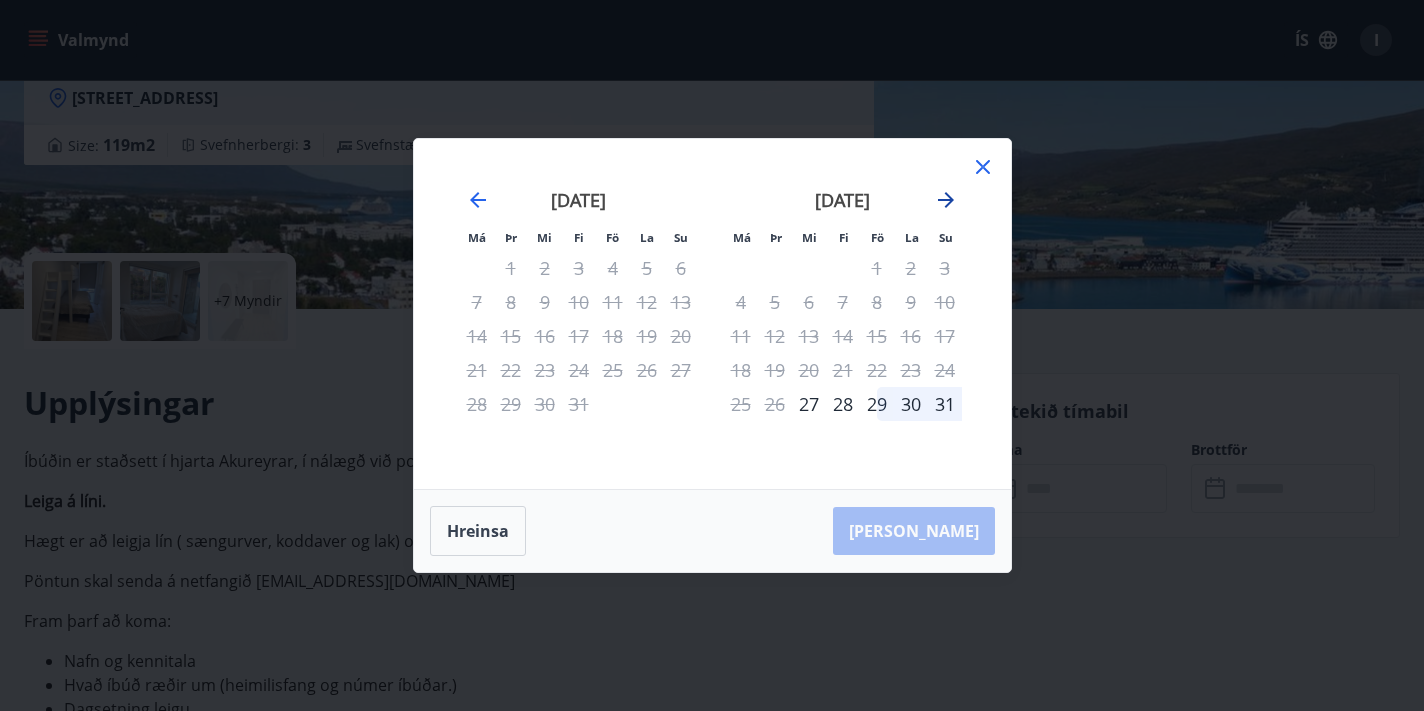 click 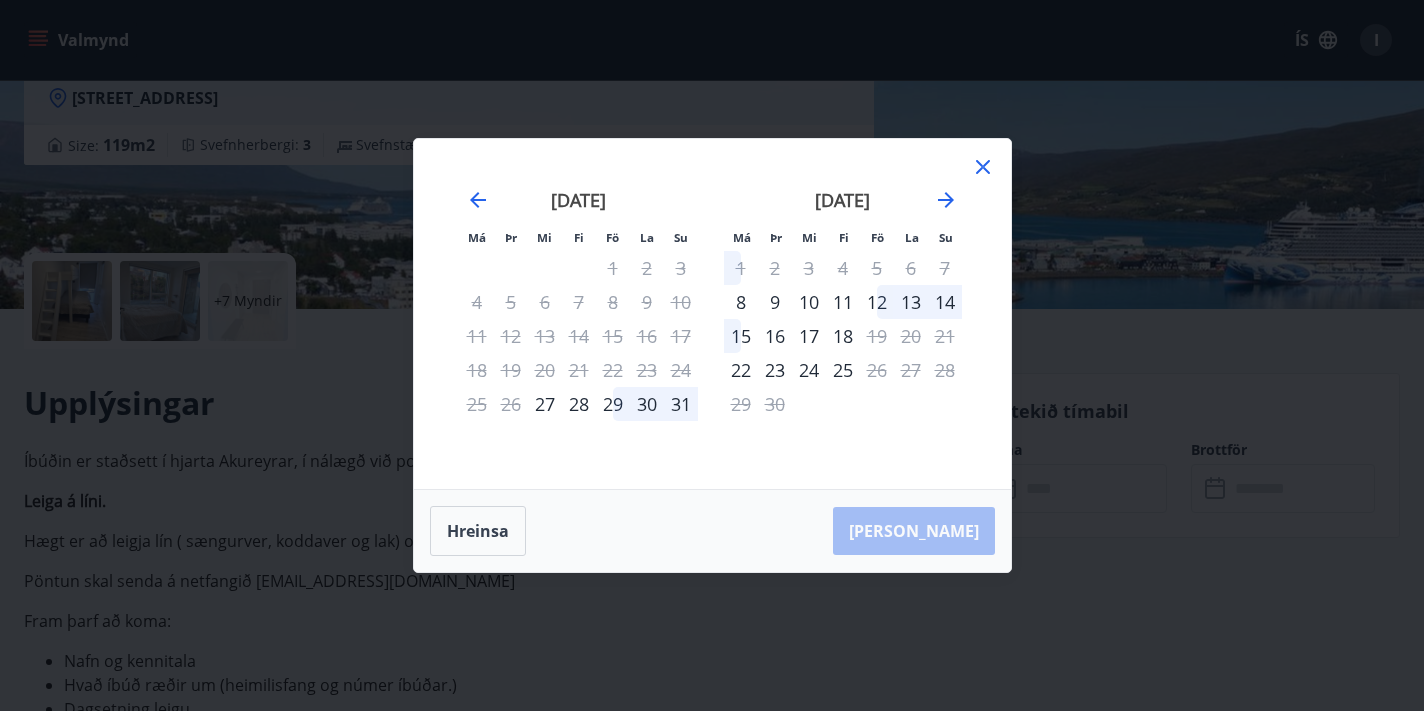 click on "[PERSON_NAME]" at bounding box center [712, 531] 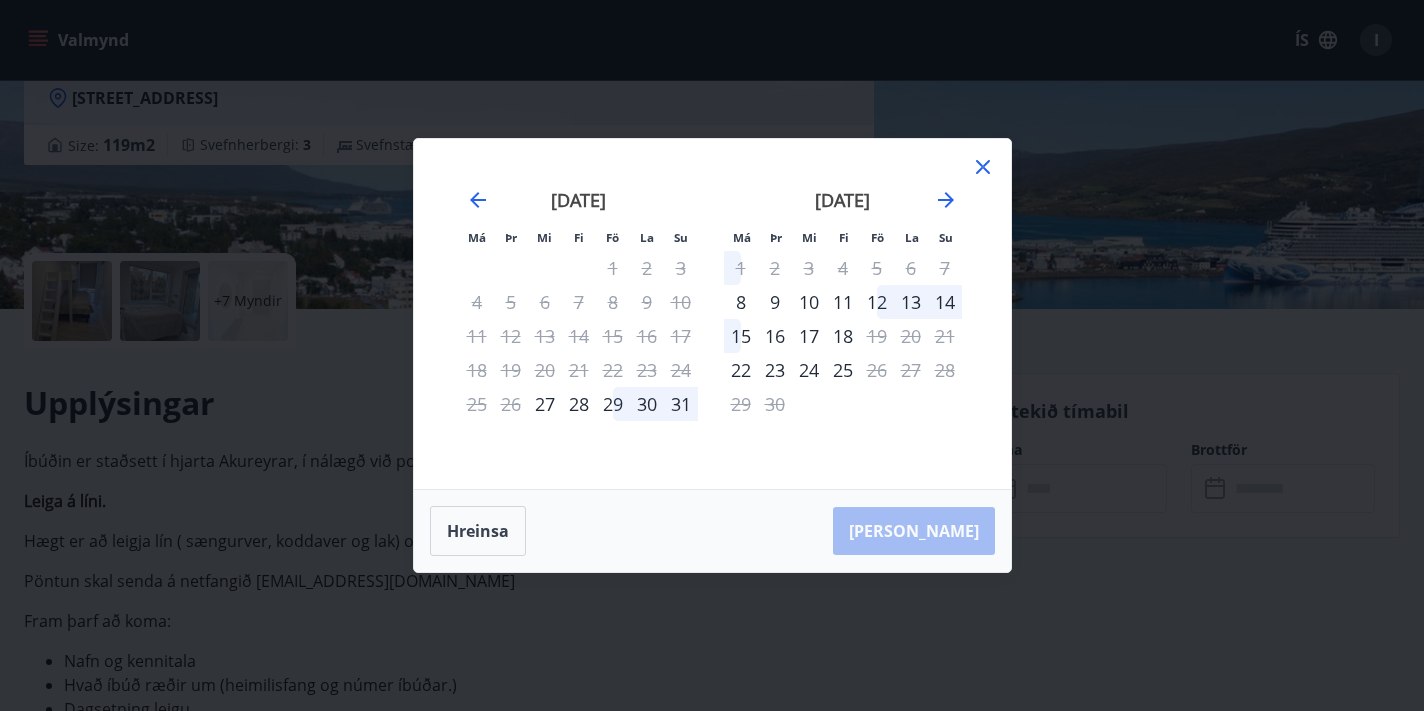 drag, startPoint x: 742, startPoint y: 368, endPoint x: 765, endPoint y: 368, distance: 23 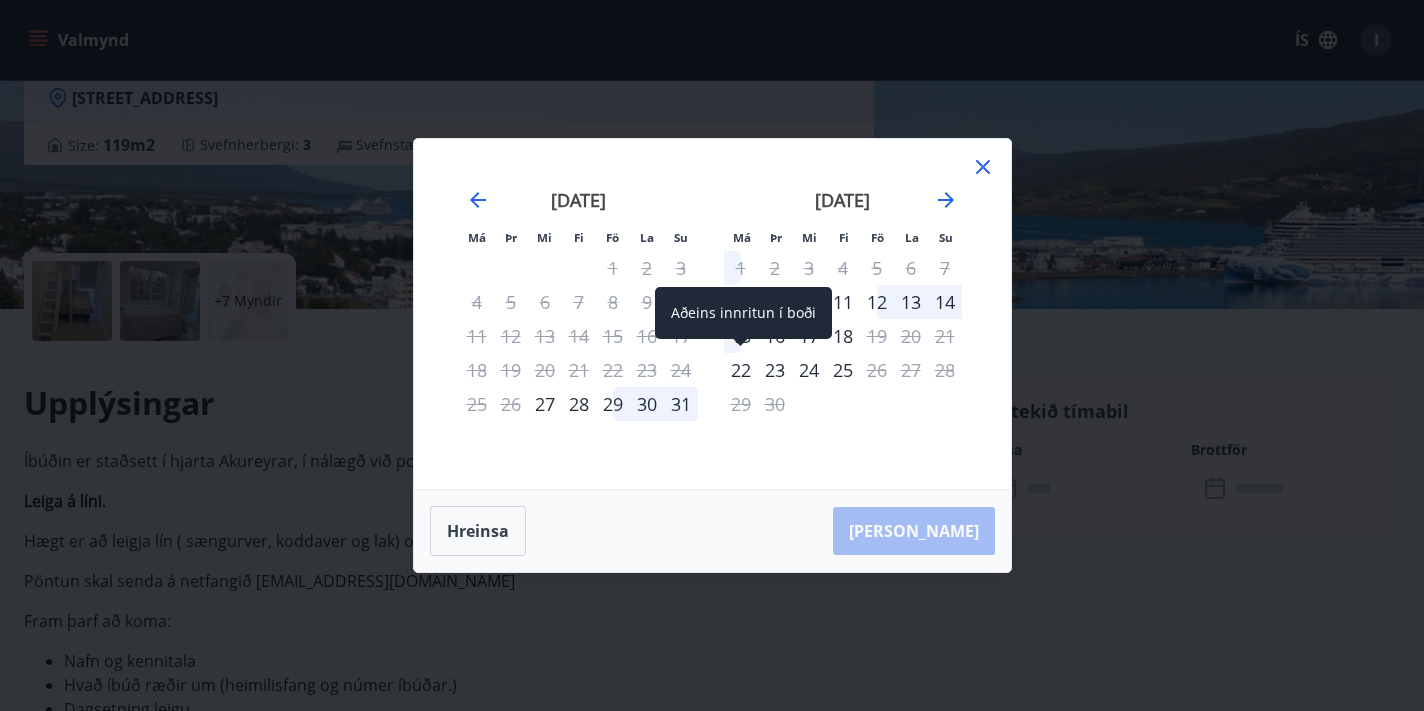 click on "22" at bounding box center (741, 370) 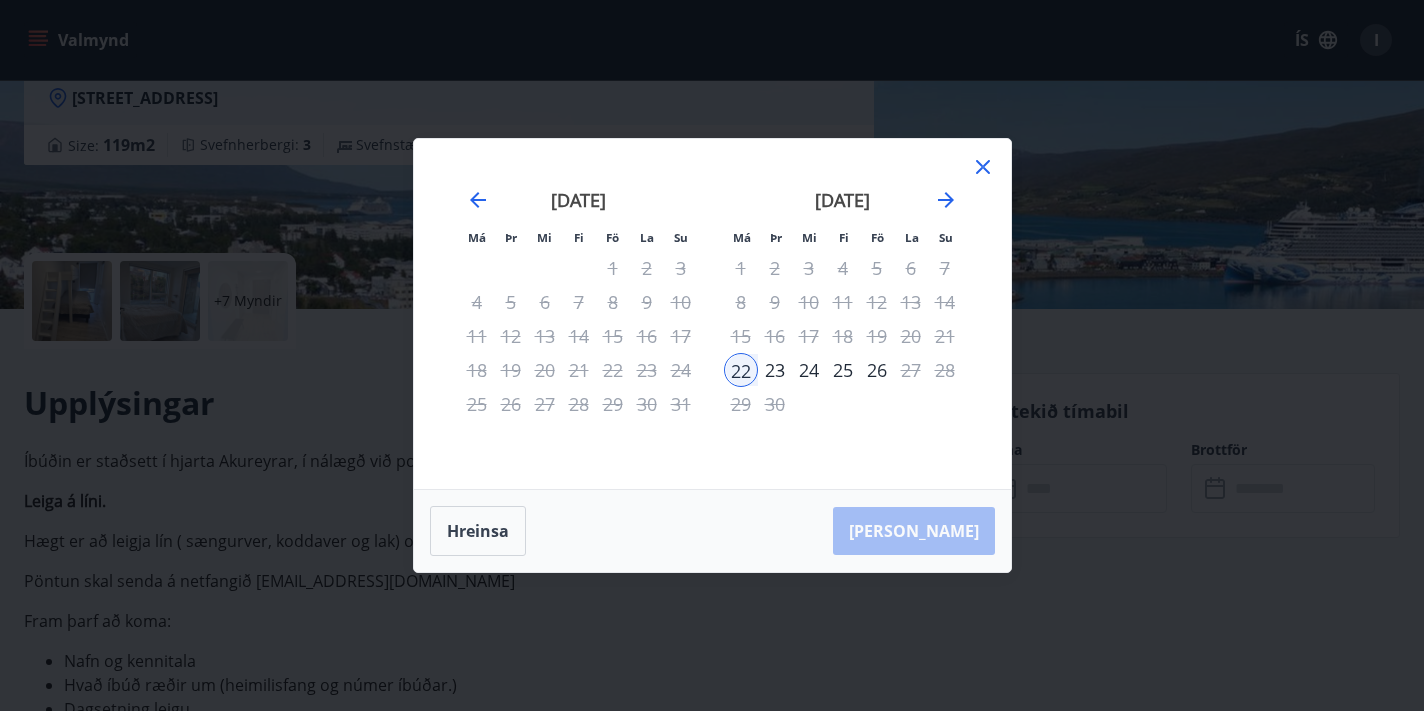 click on "23" at bounding box center (775, 370) 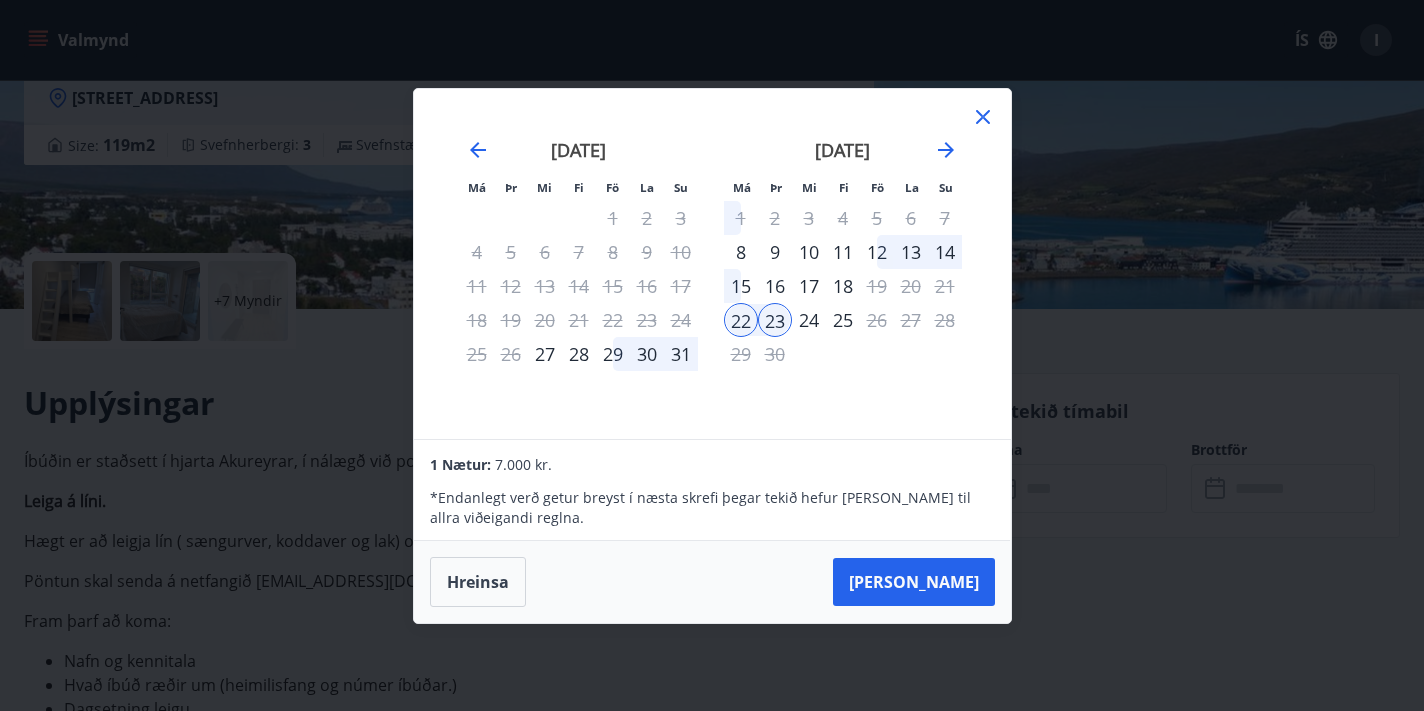 click on "24" at bounding box center [809, 320] 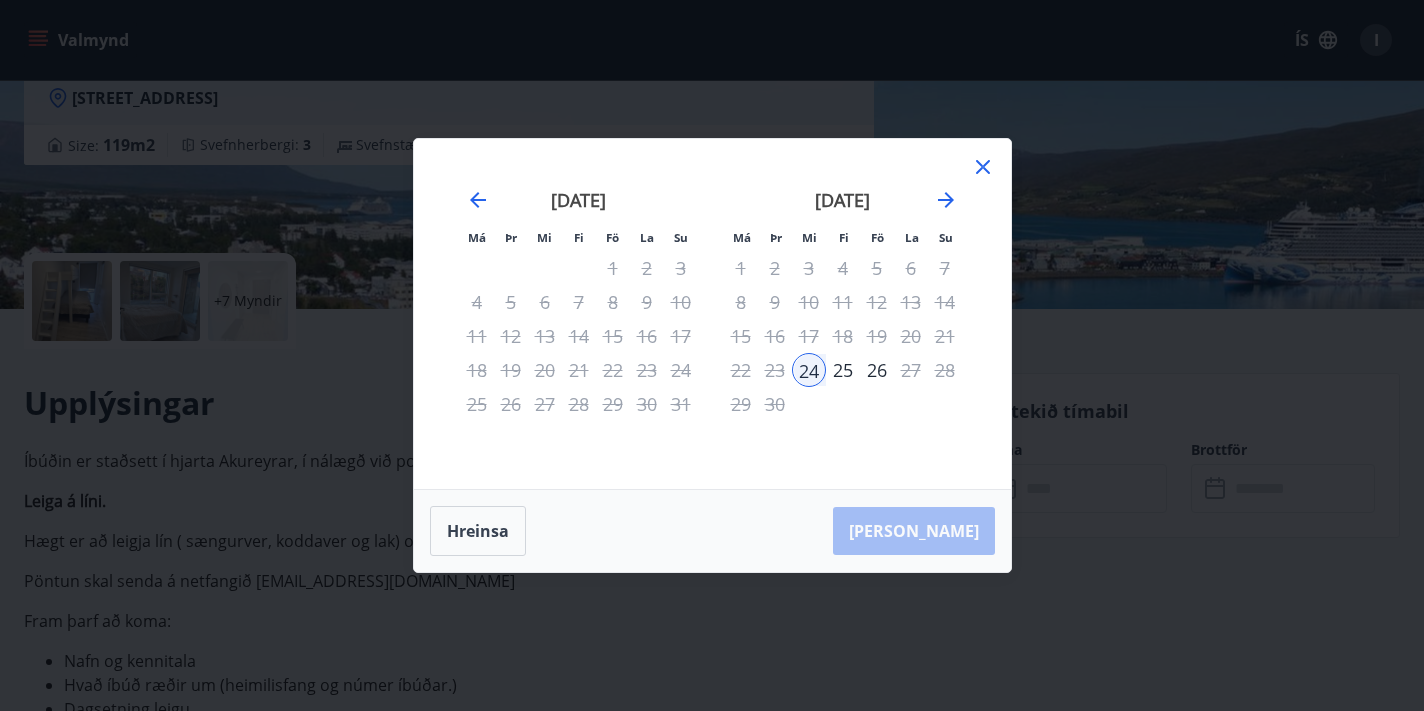 click on "23" at bounding box center [775, 370] 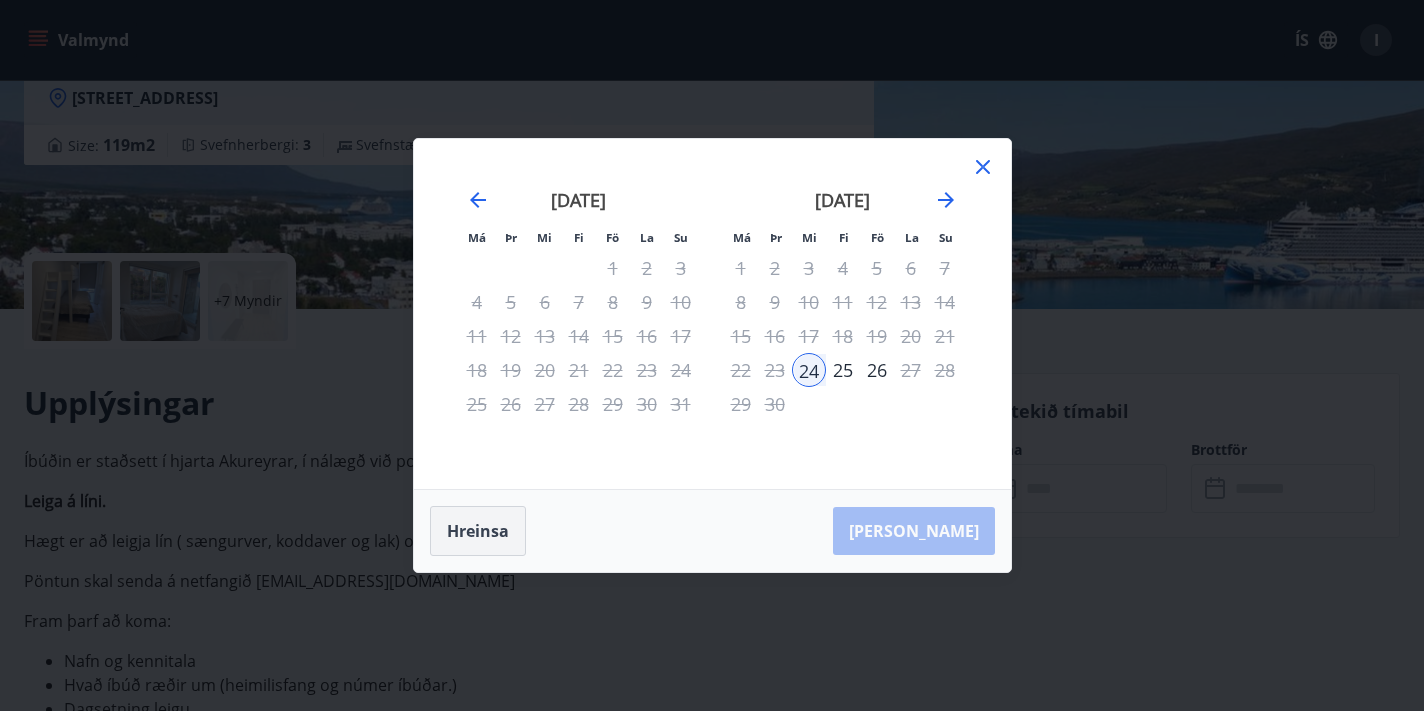 click on "Hreinsa" at bounding box center (478, 531) 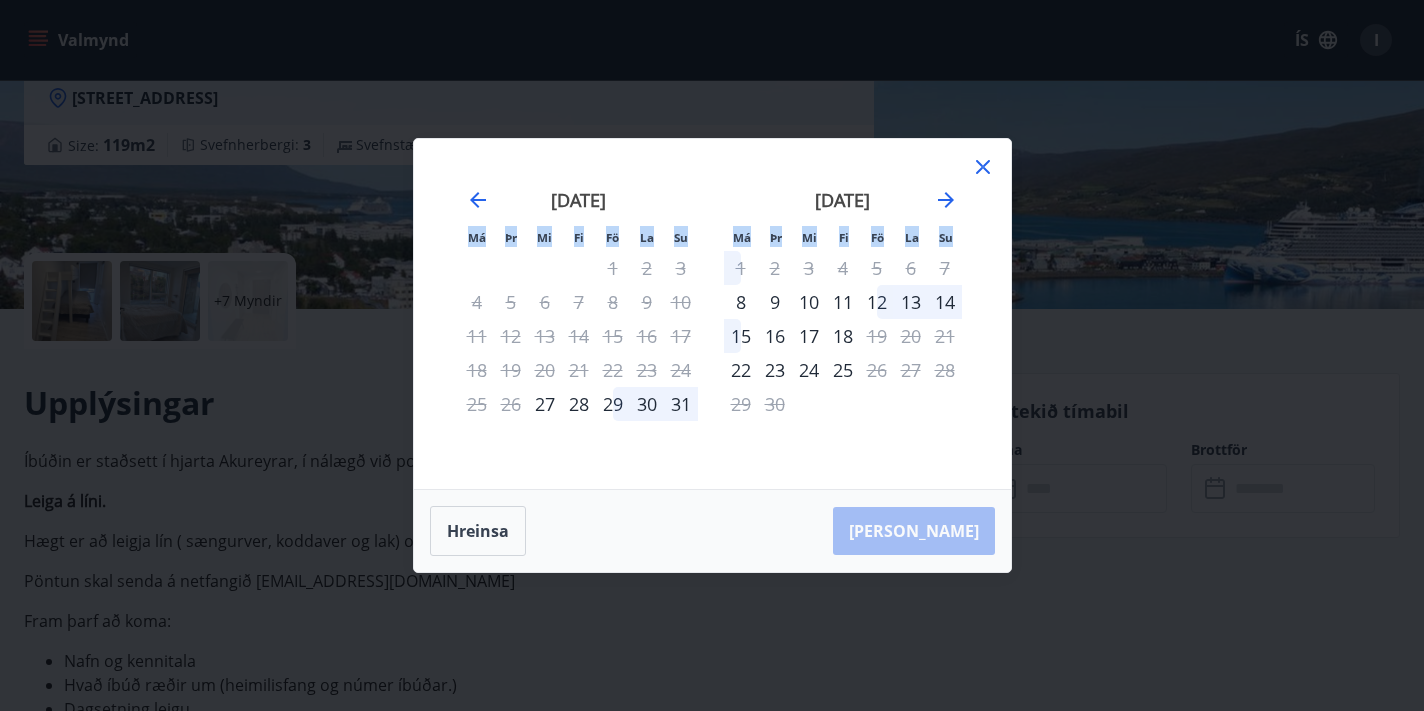 drag, startPoint x: 746, startPoint y: 368, endPoint x: 841, endPoint y: 368, distance: 95 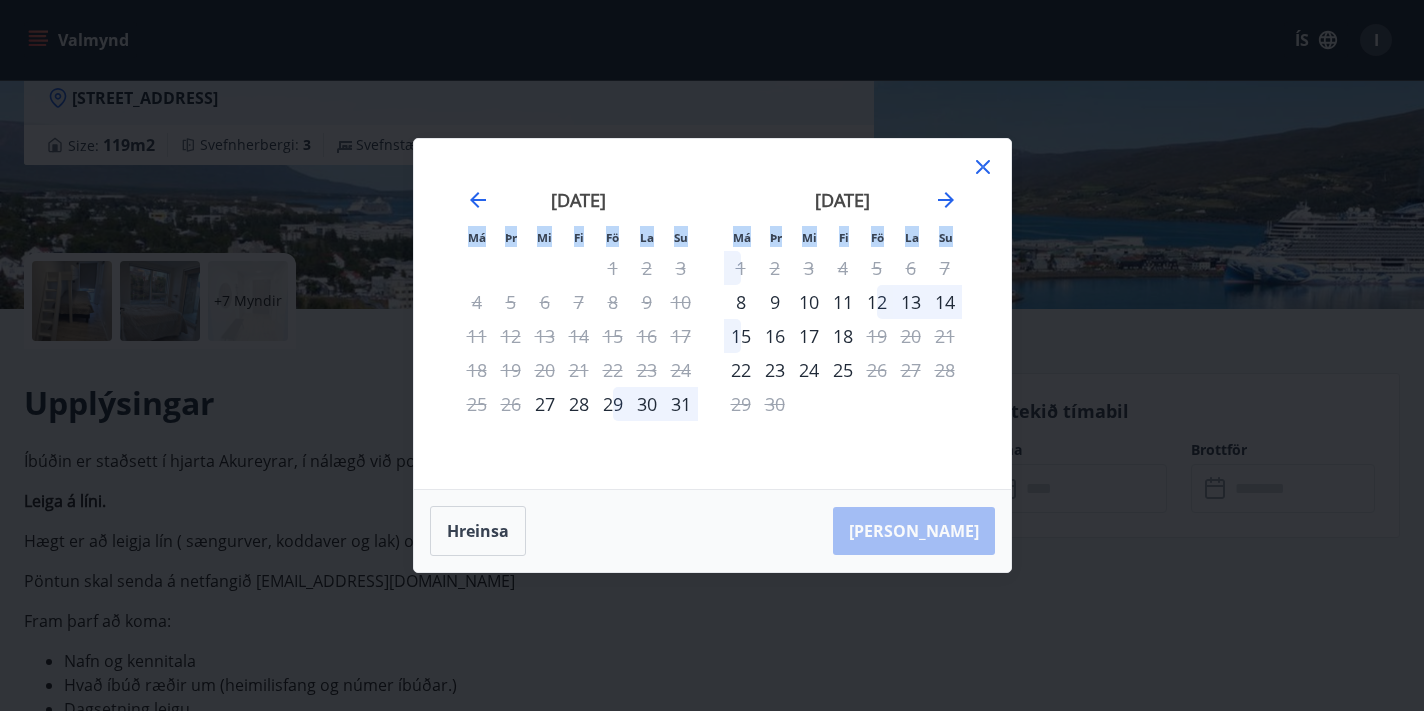 click on "22 23 24 25 26 27 28" at bounding box center [843, 370] 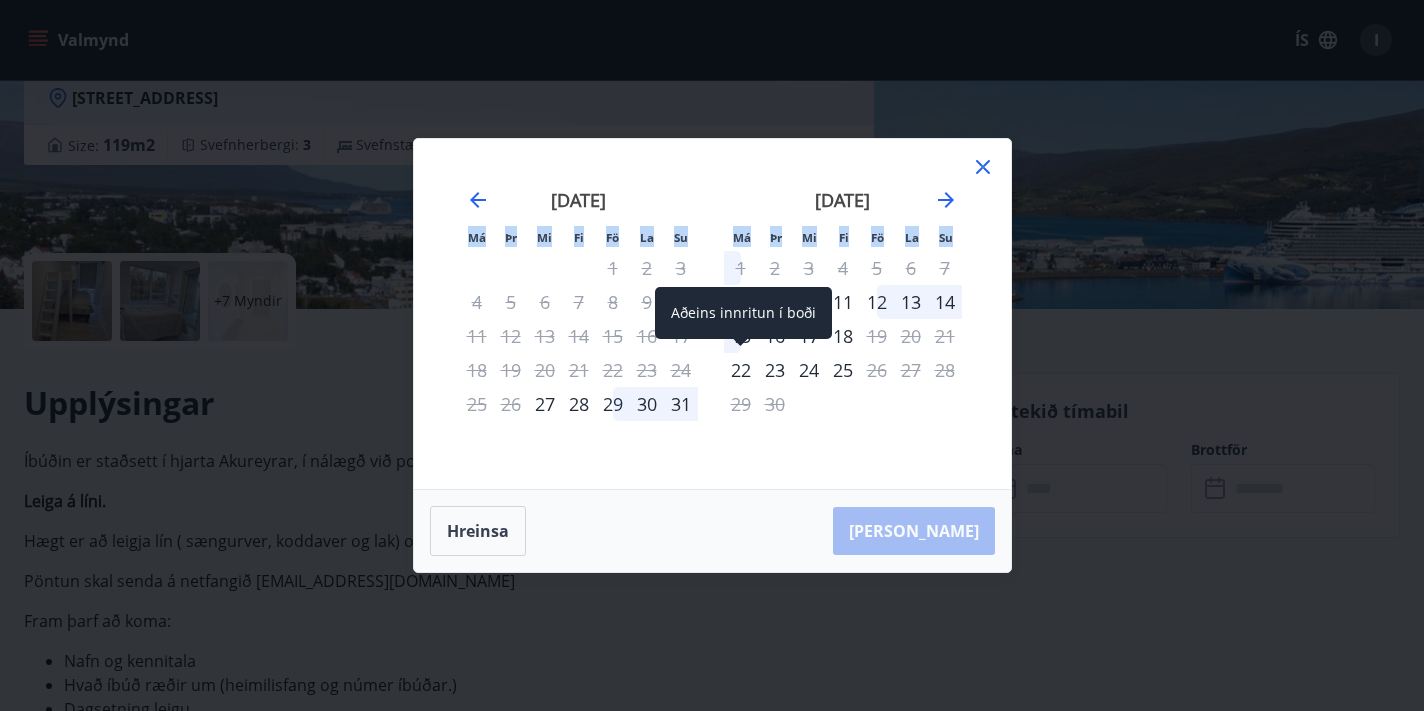 click on "22" at bounding box center (741, 370) 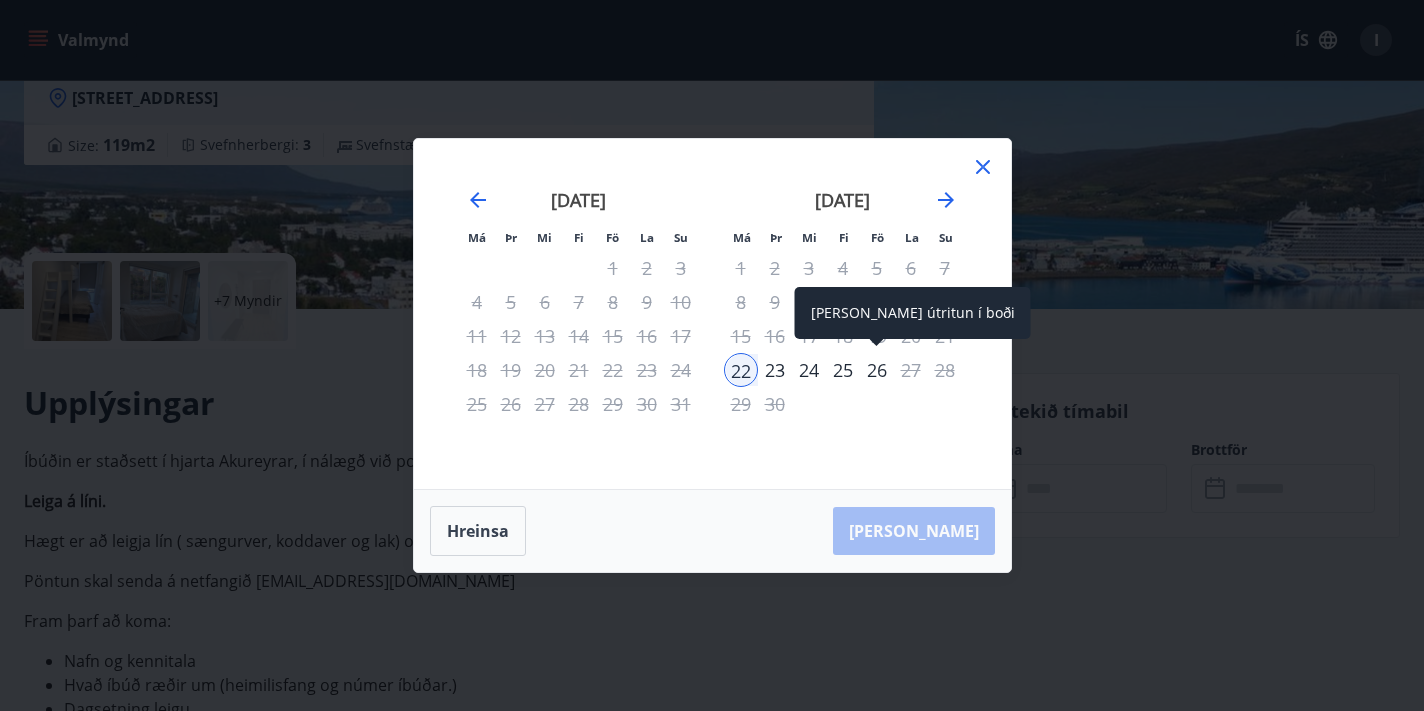 click on "26" at bounding box center (877, 370) 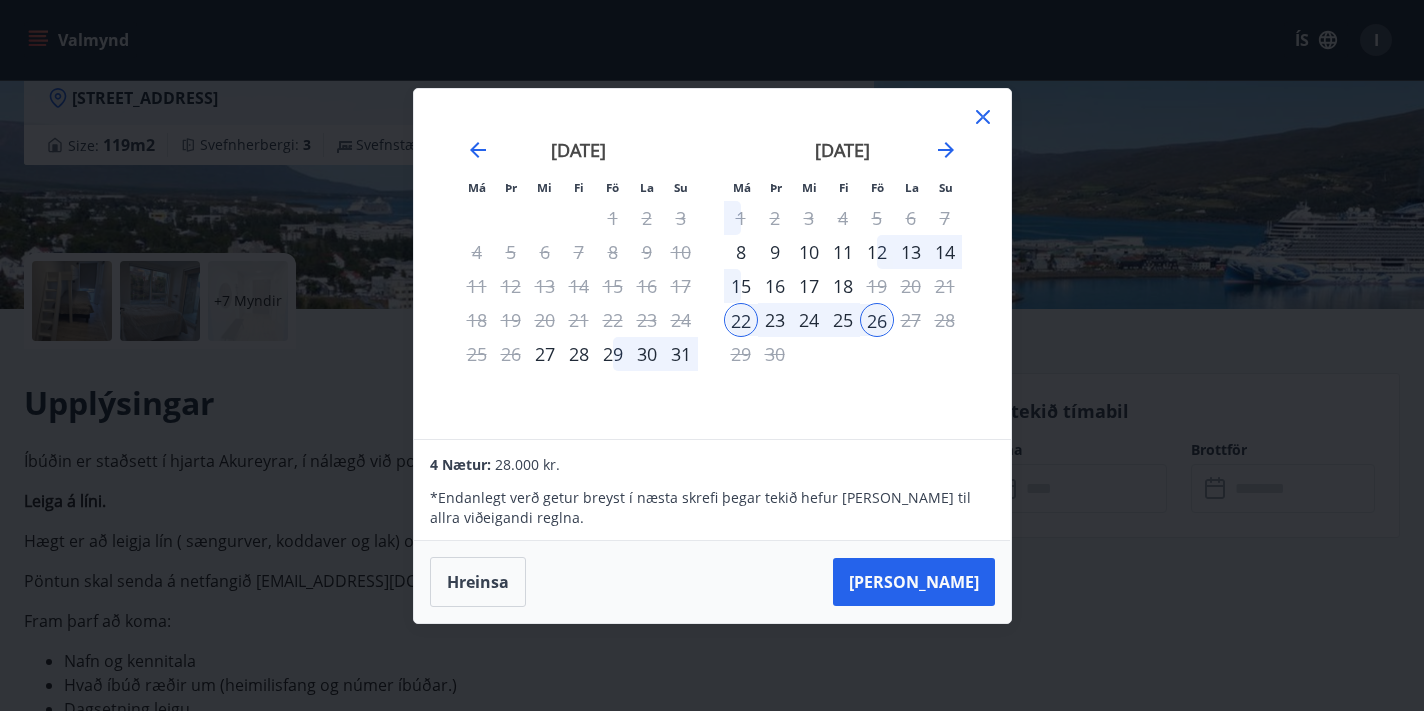 click 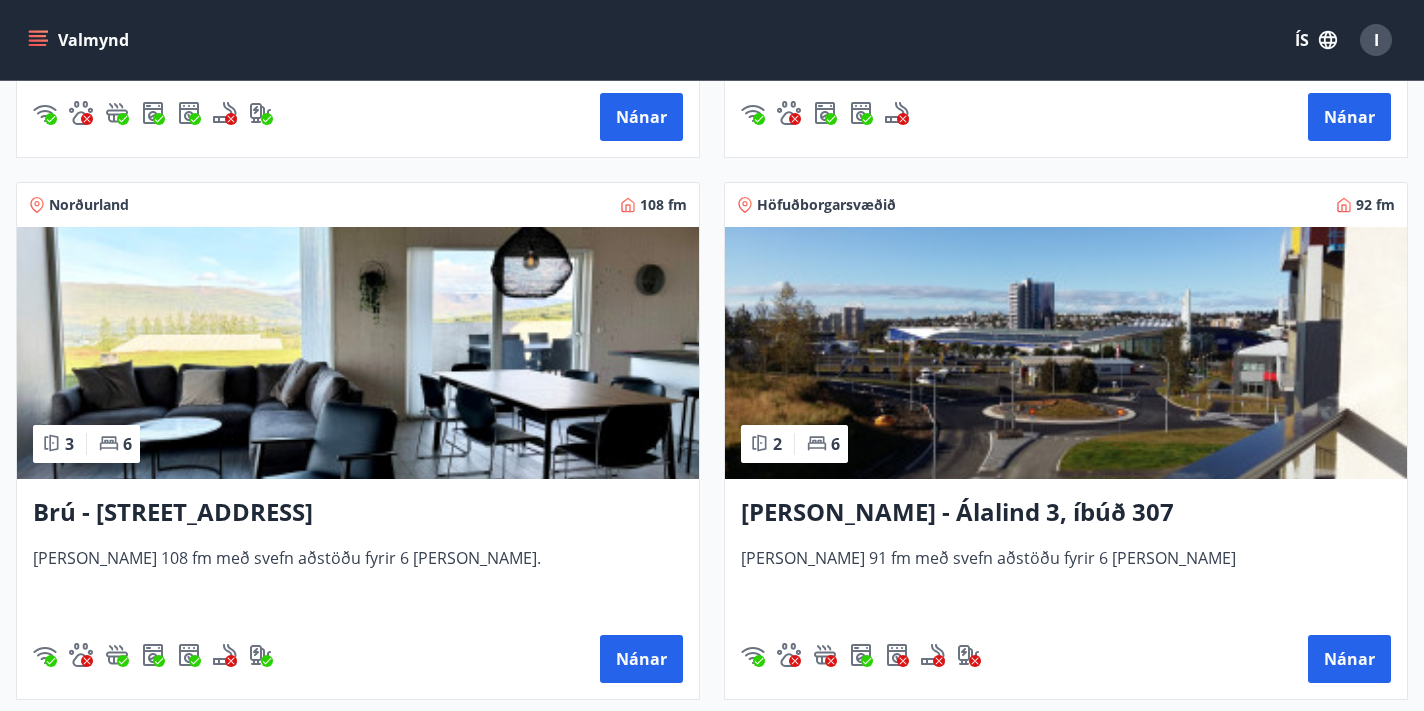 scroll, scrollTop: 800, scrollLeft: 0, axis: vertical 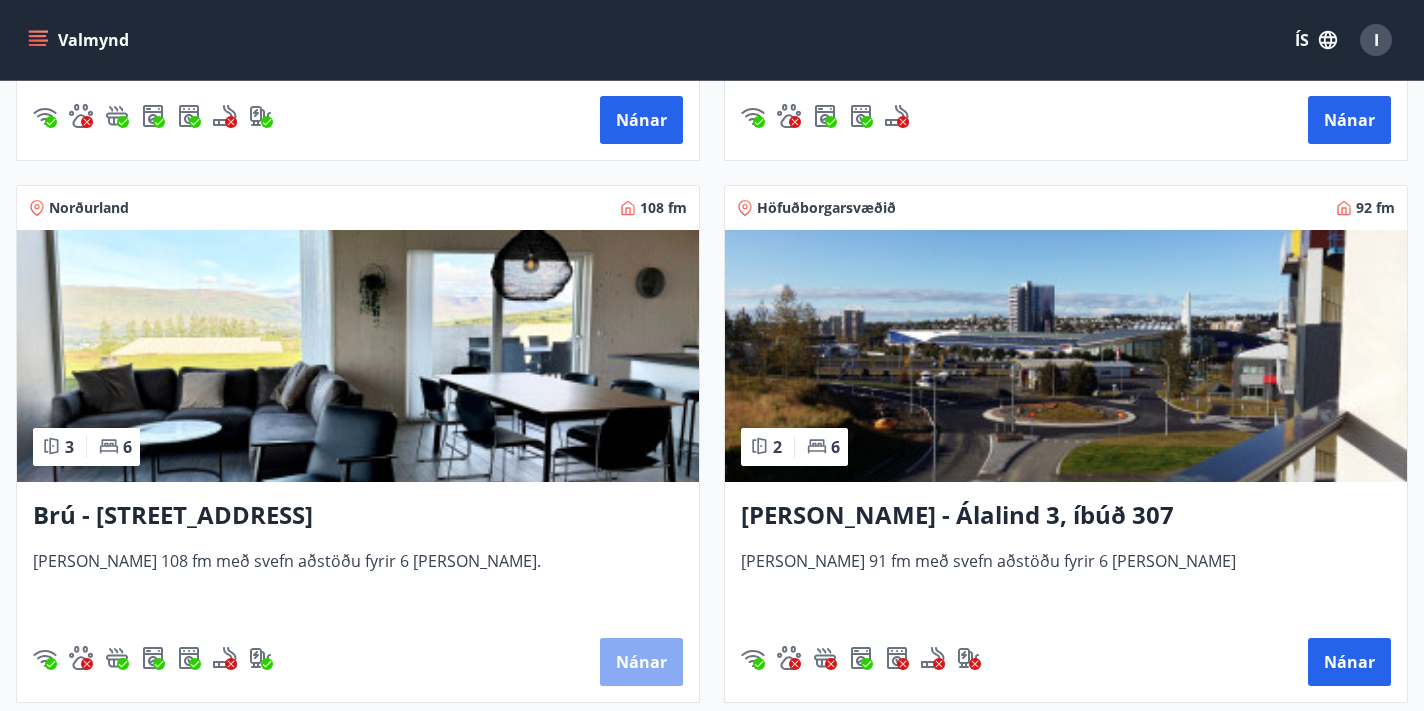 click on "Nánar" at bounding box center (641, 662) 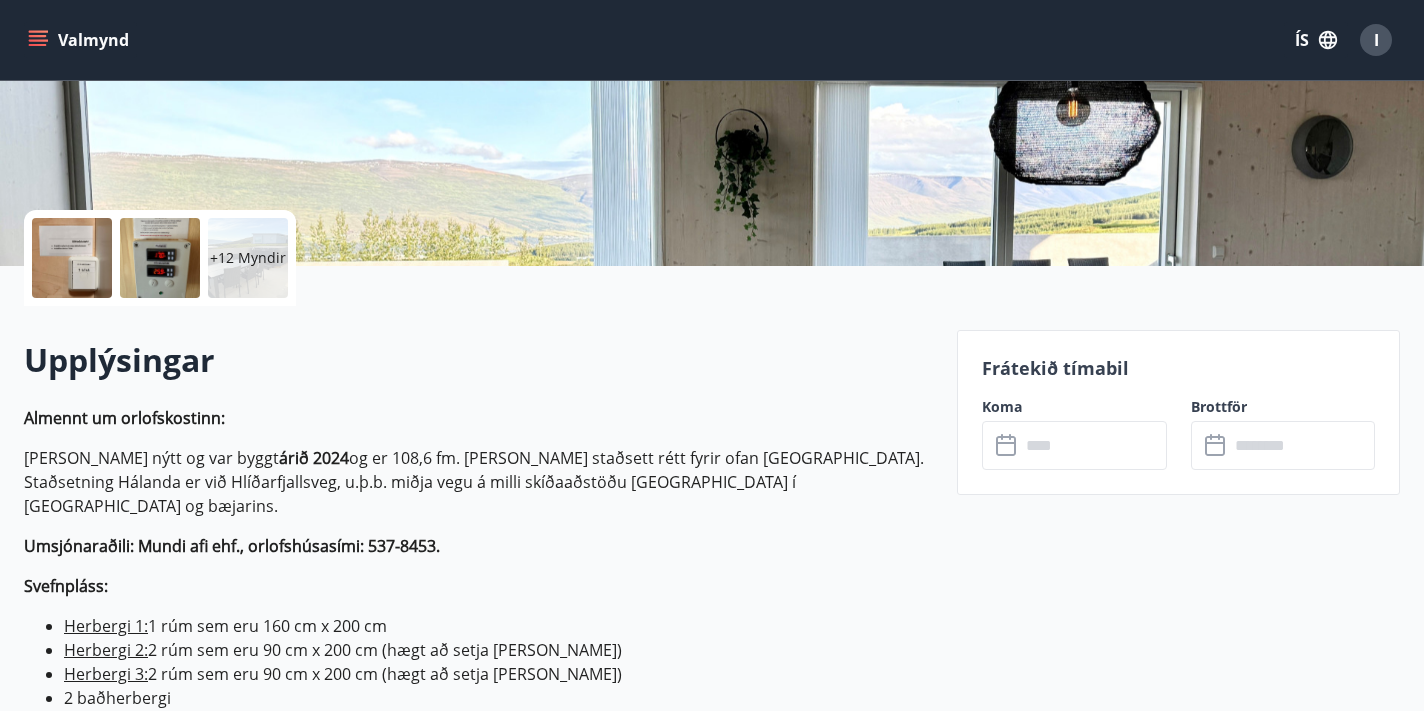 scroll, scrollTop: 336, scrollLeft: 0, axis: vertical 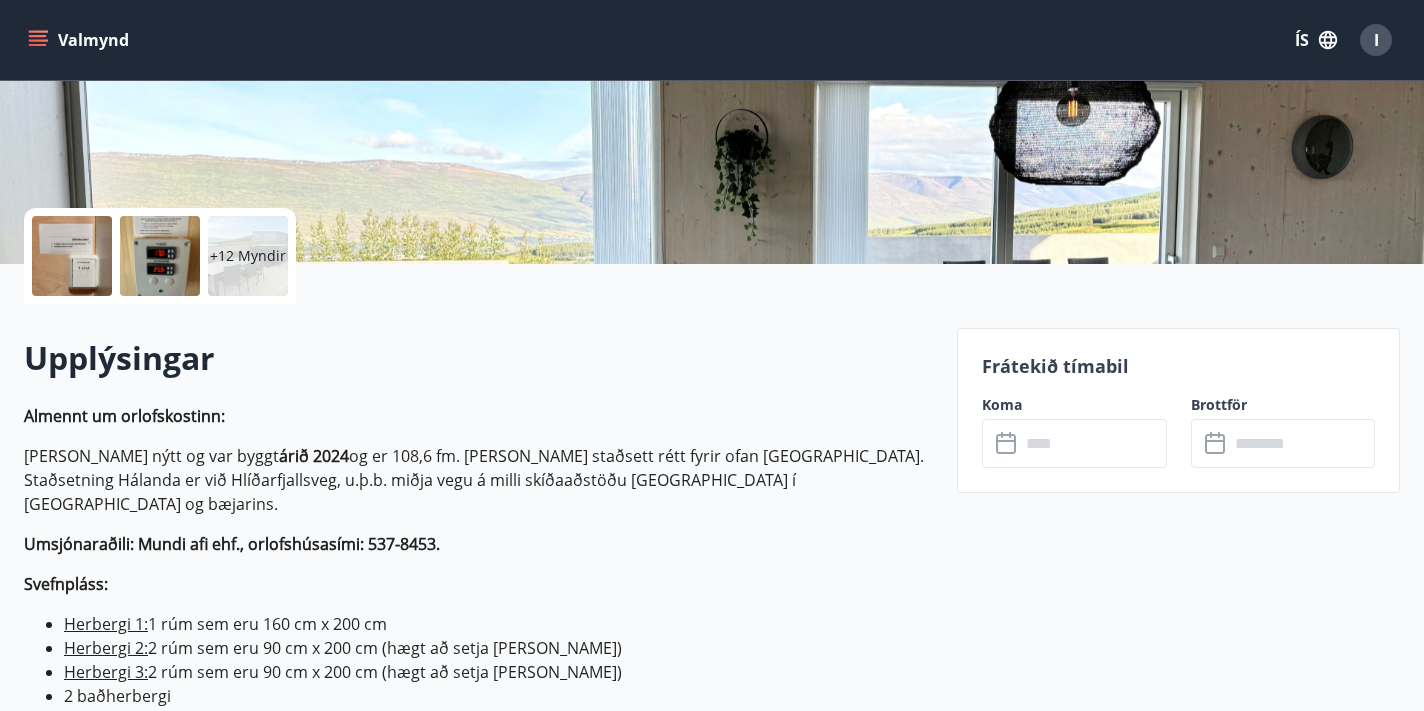 click 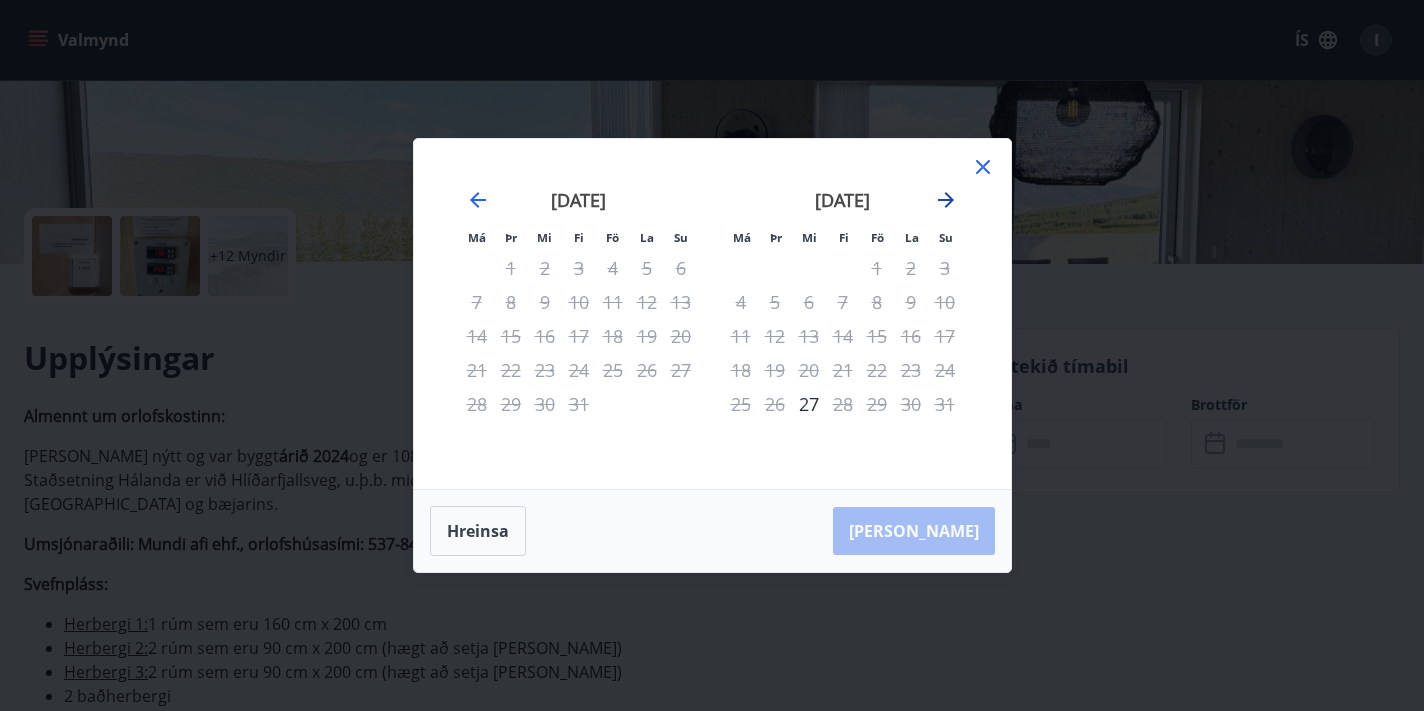 click 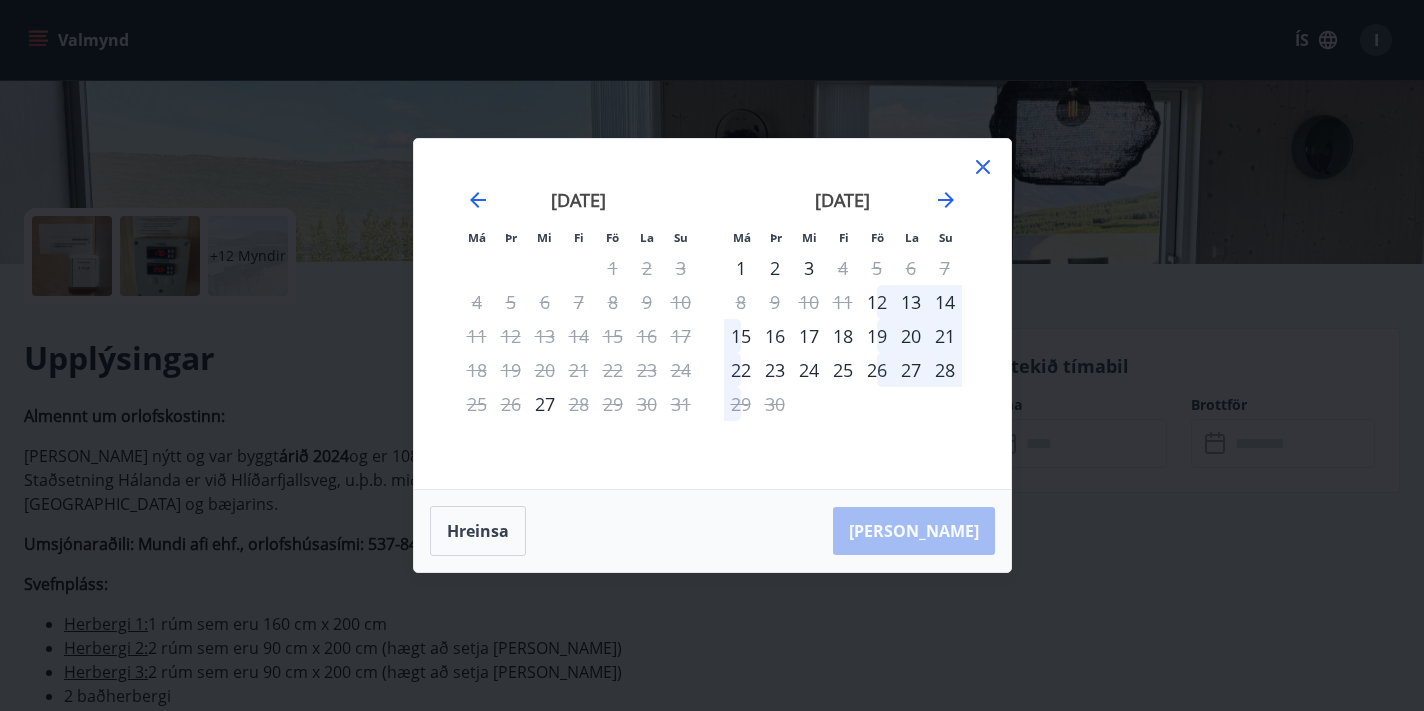 click on "23" at bounding box center [775, 370] 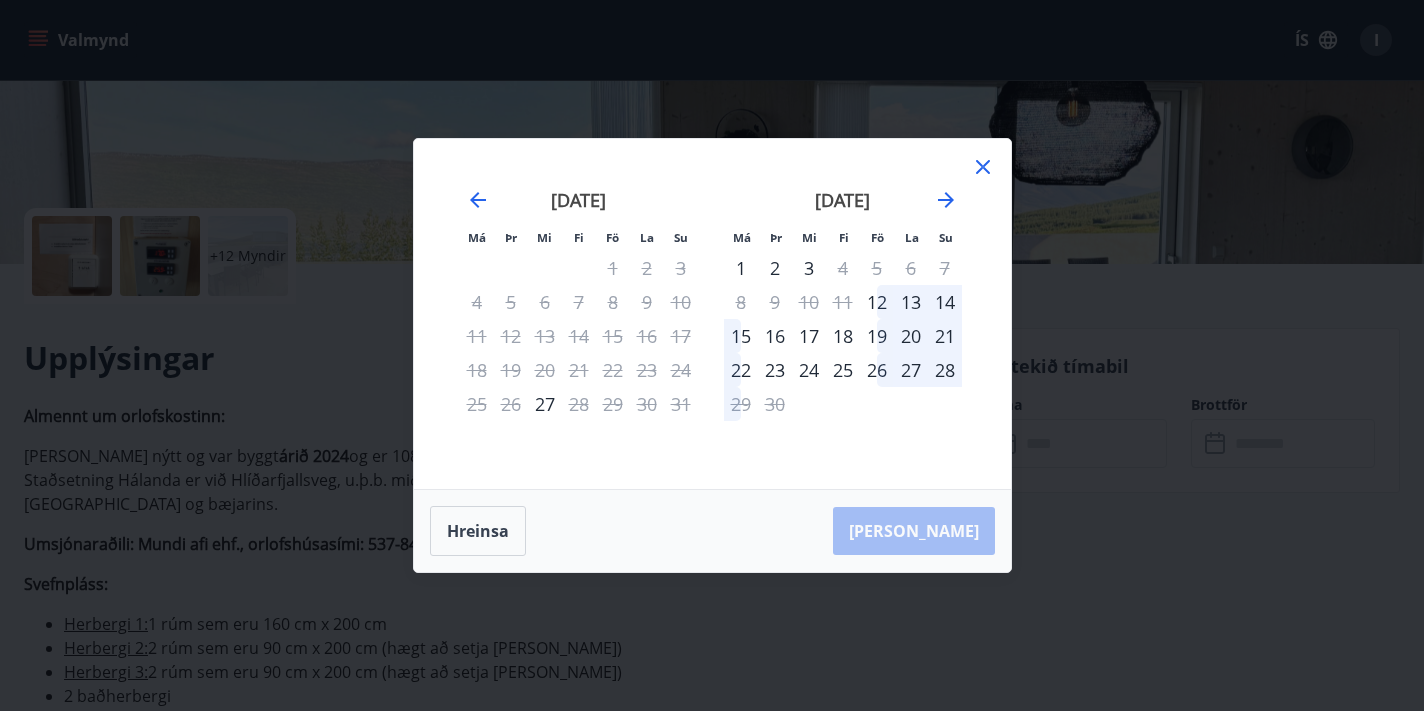 click on "23" at bounding box center [775, 370] 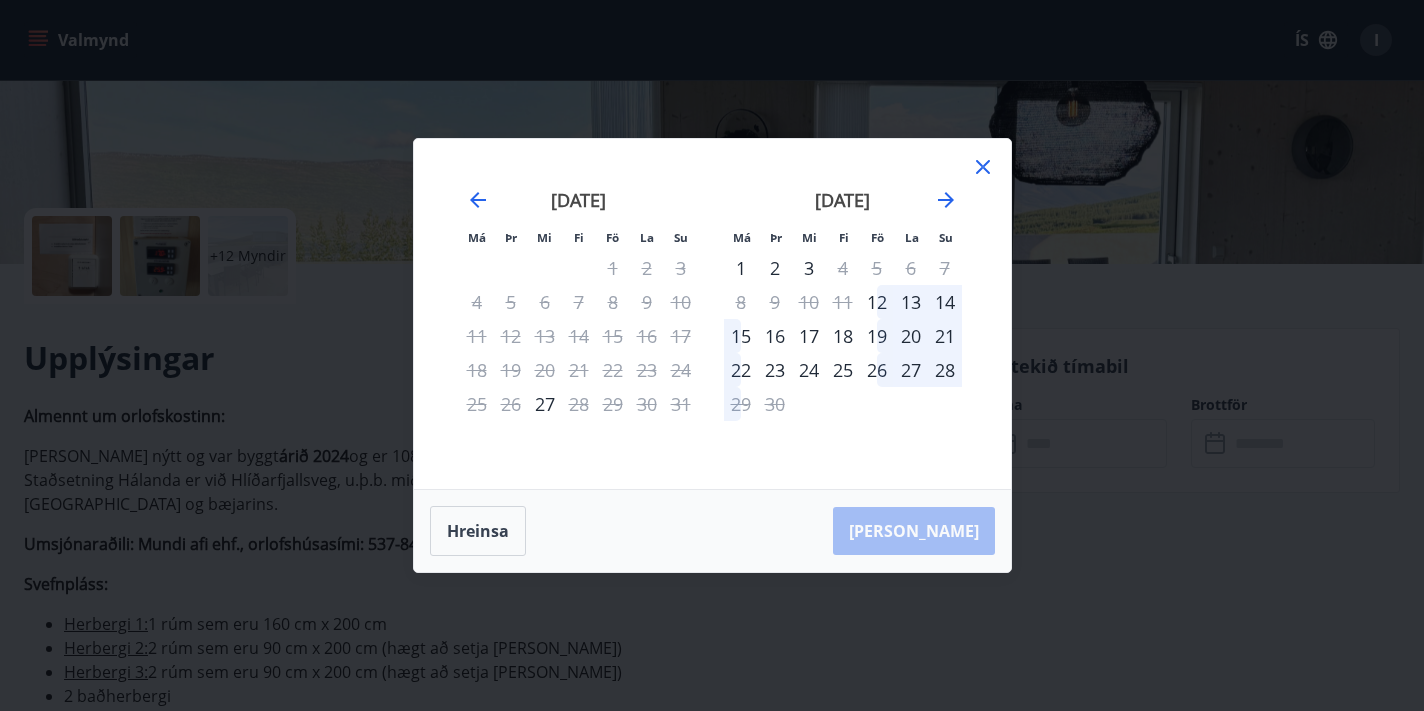 click on "23" at bounding box center [775, 370] 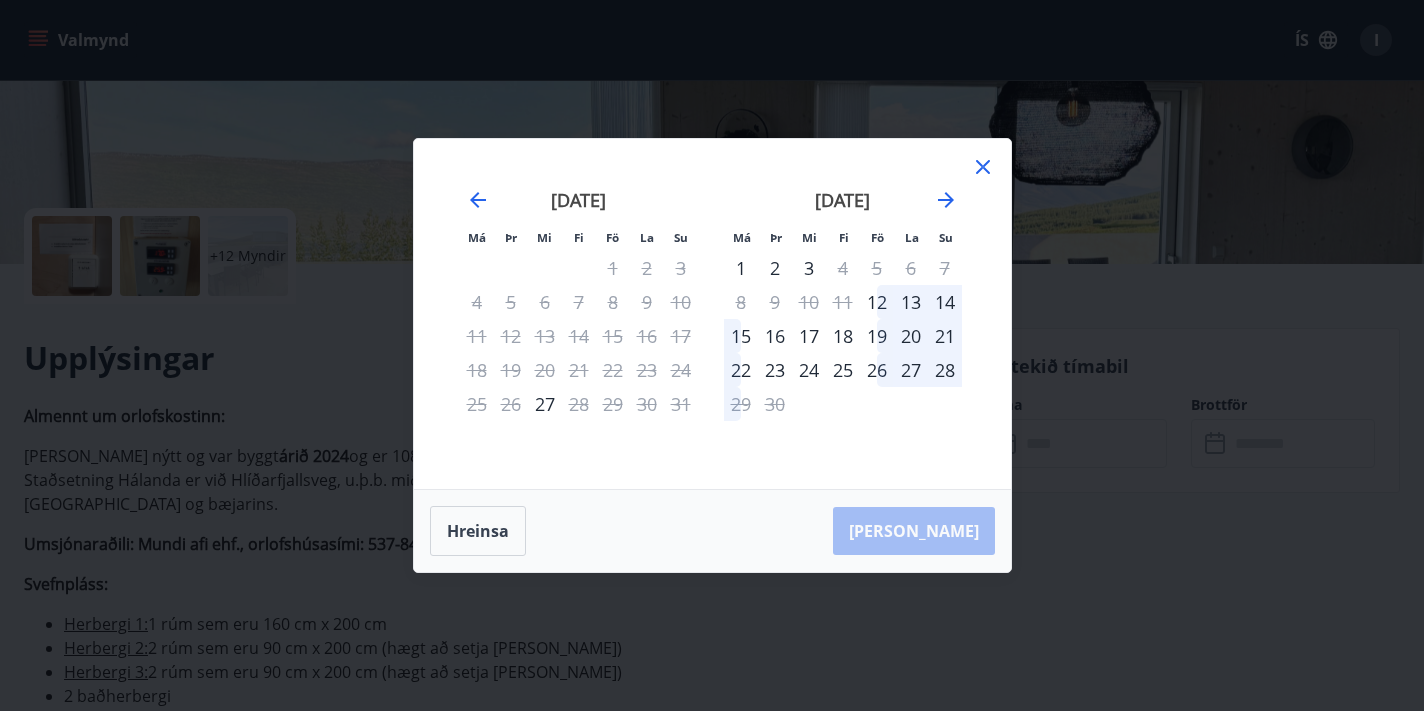 click on "26" at bounding box center (877, 370) 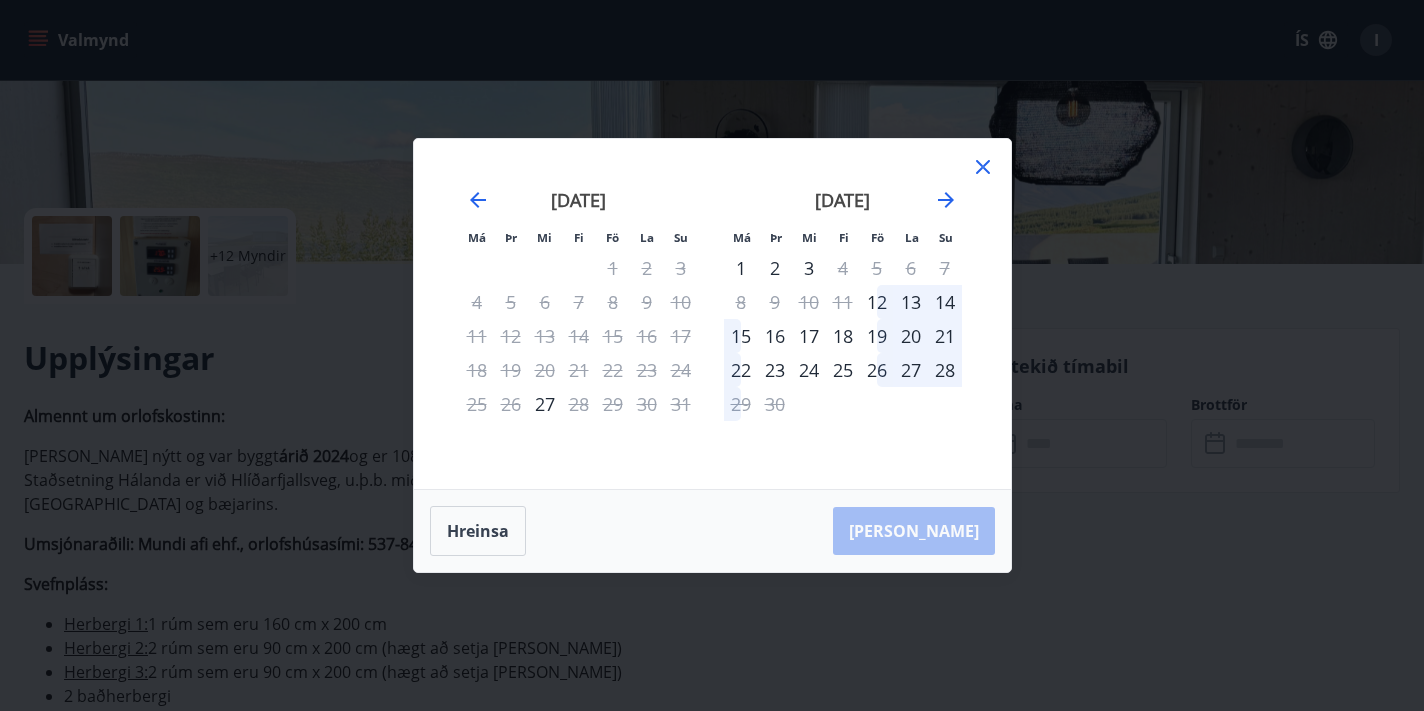 click on "23" at bounding box center (775, 370) 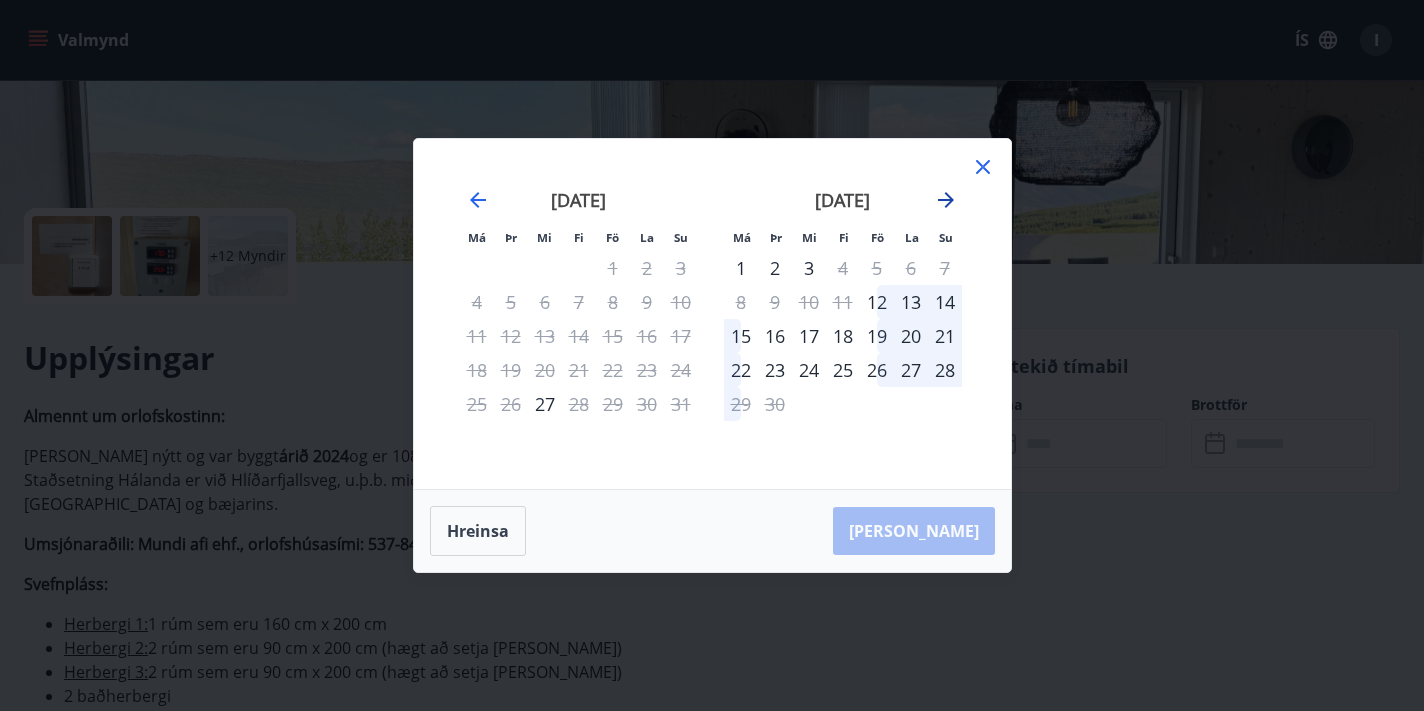 click 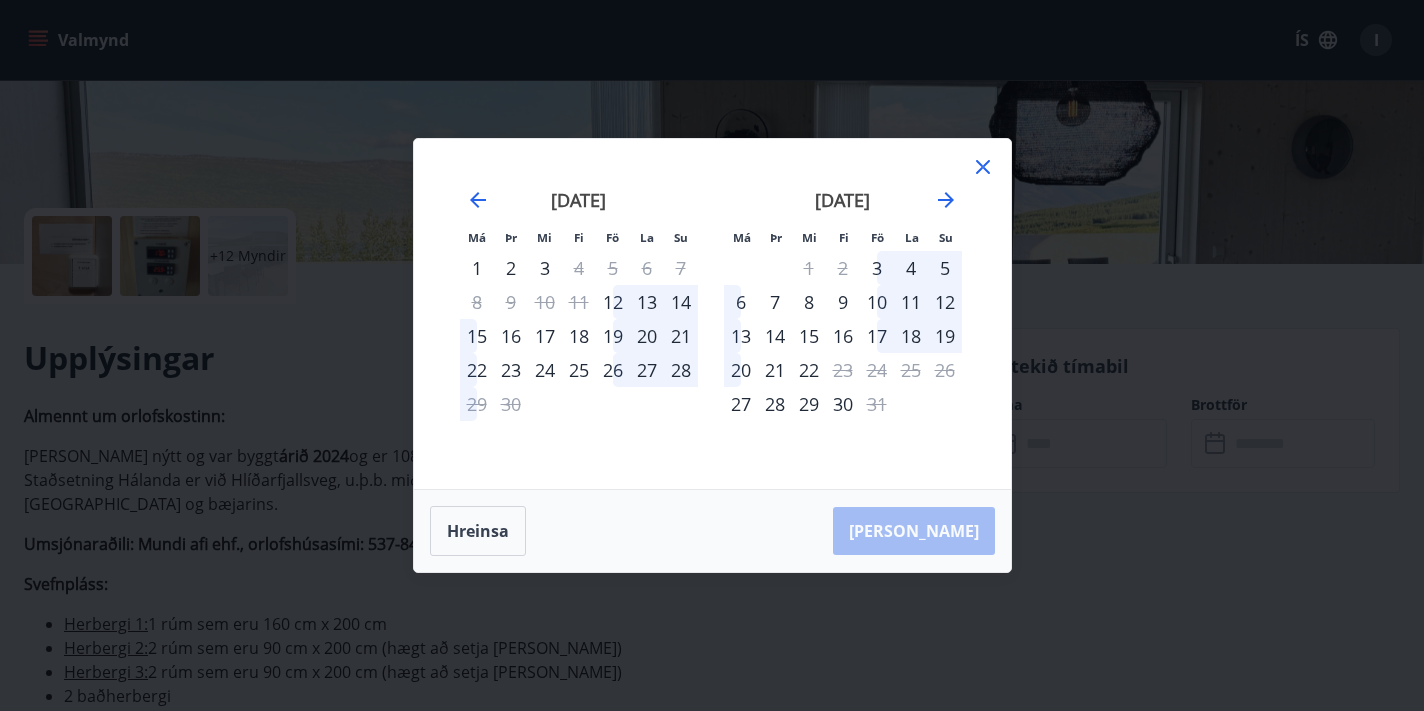 click on "23" at bounding box center (511, 370) 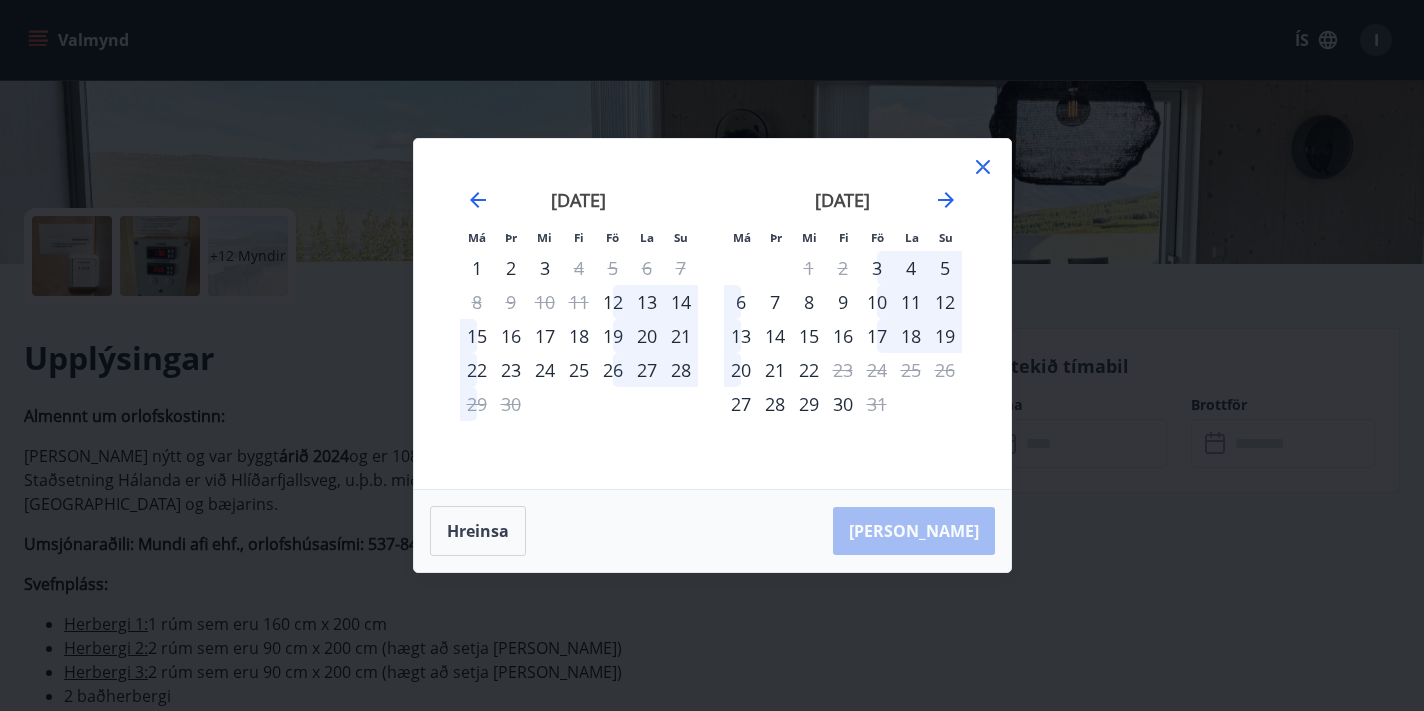 click on "23" at bounding box center (511, 370) 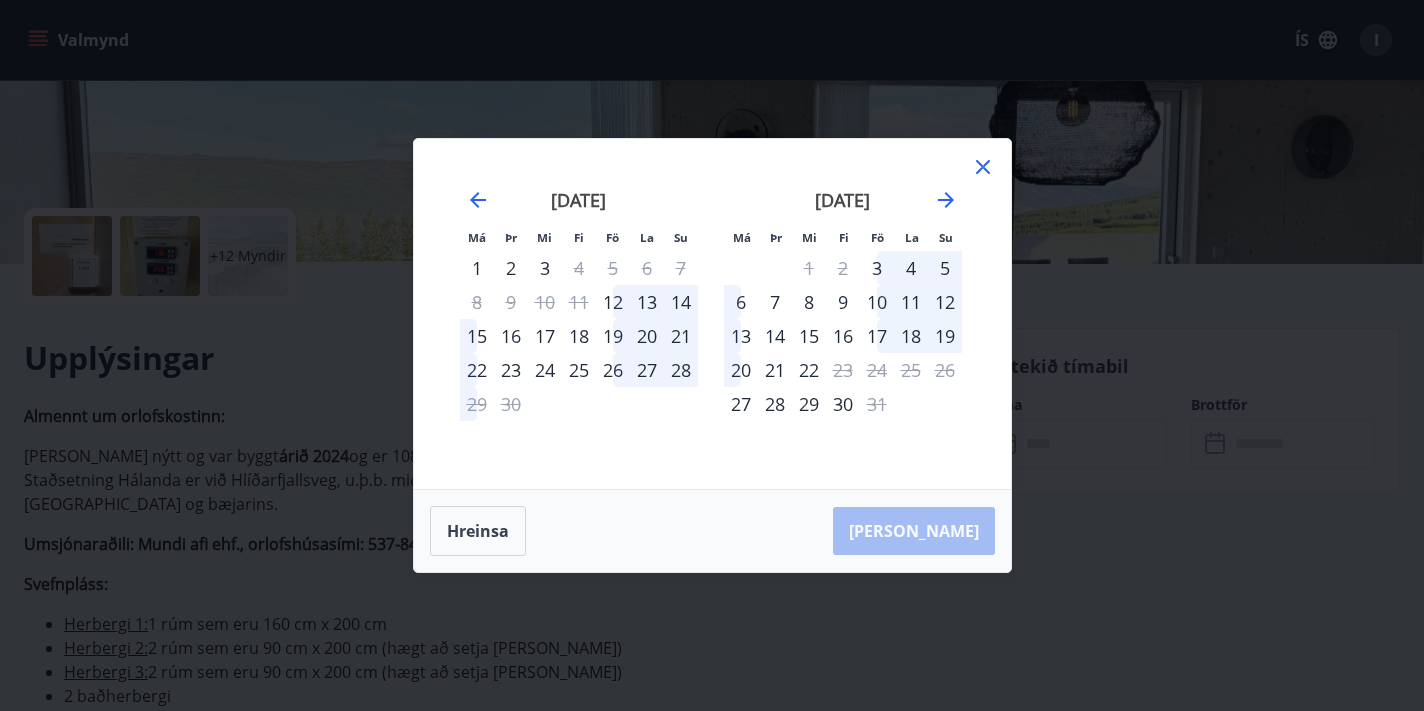 click on "[PERSON_NAME]" at bounding box center [712, 531] 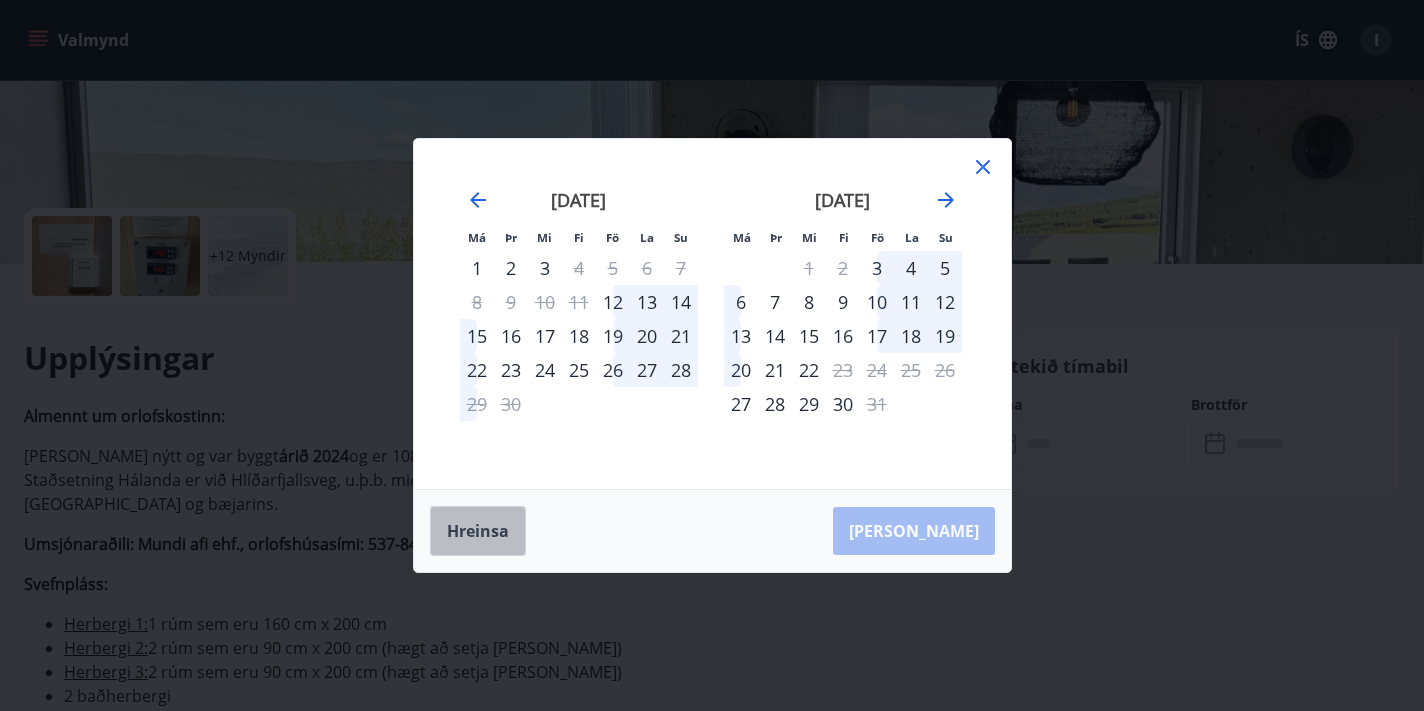 click on "Hreinsa" at bounding box center [478, 531] 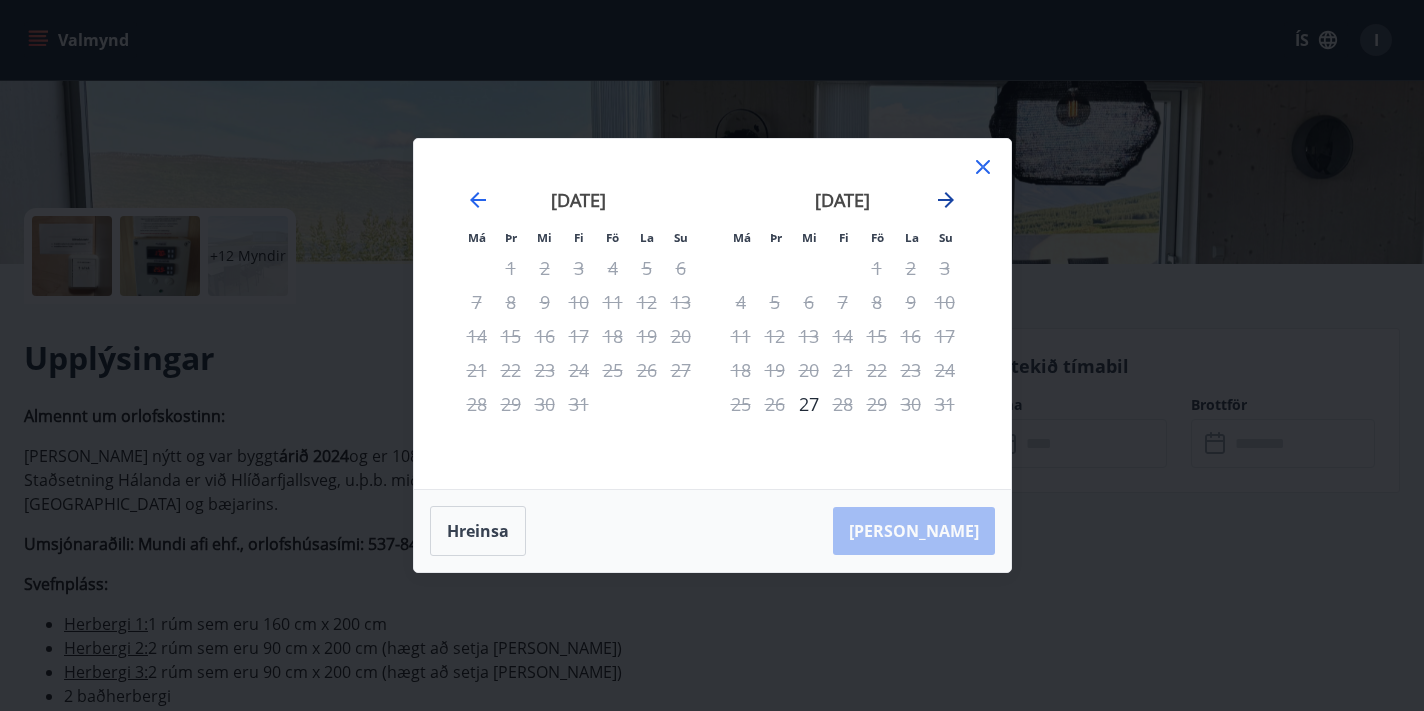 click 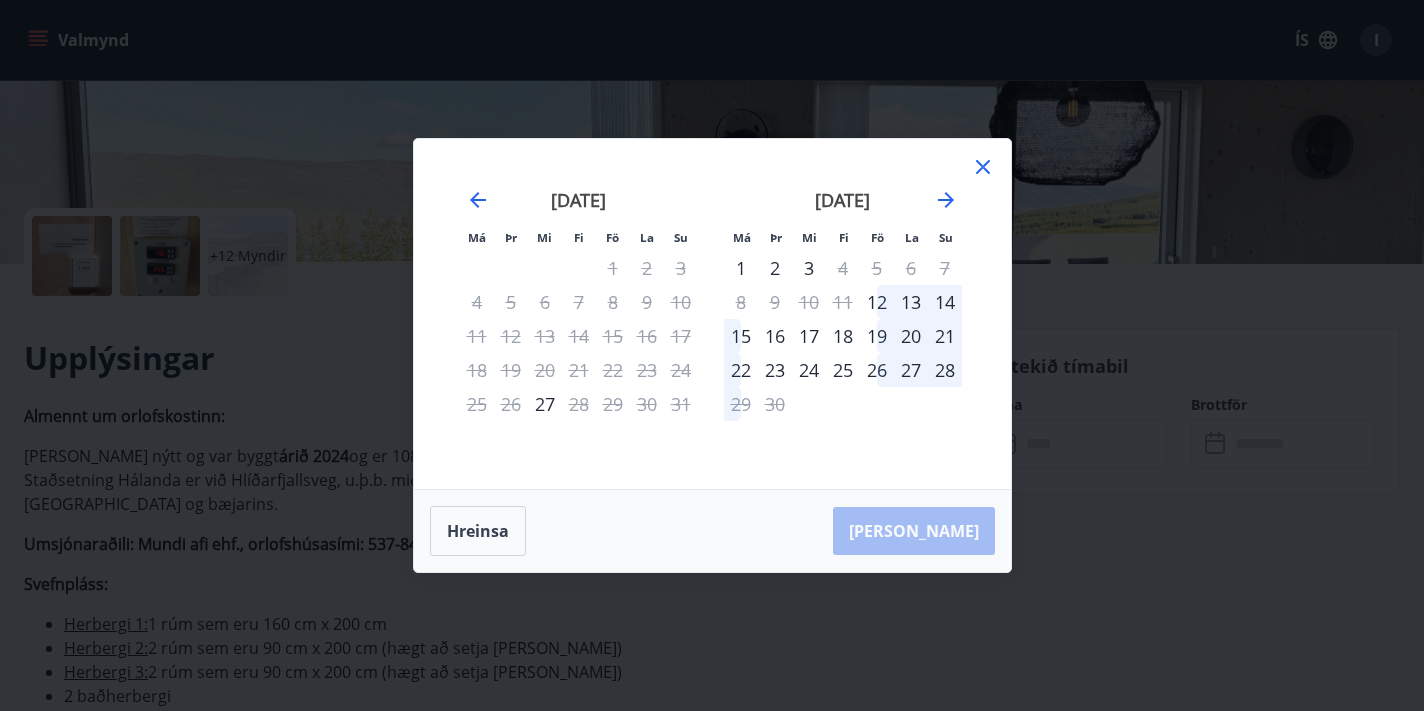 click on "23" at bounding box center (775, 370) 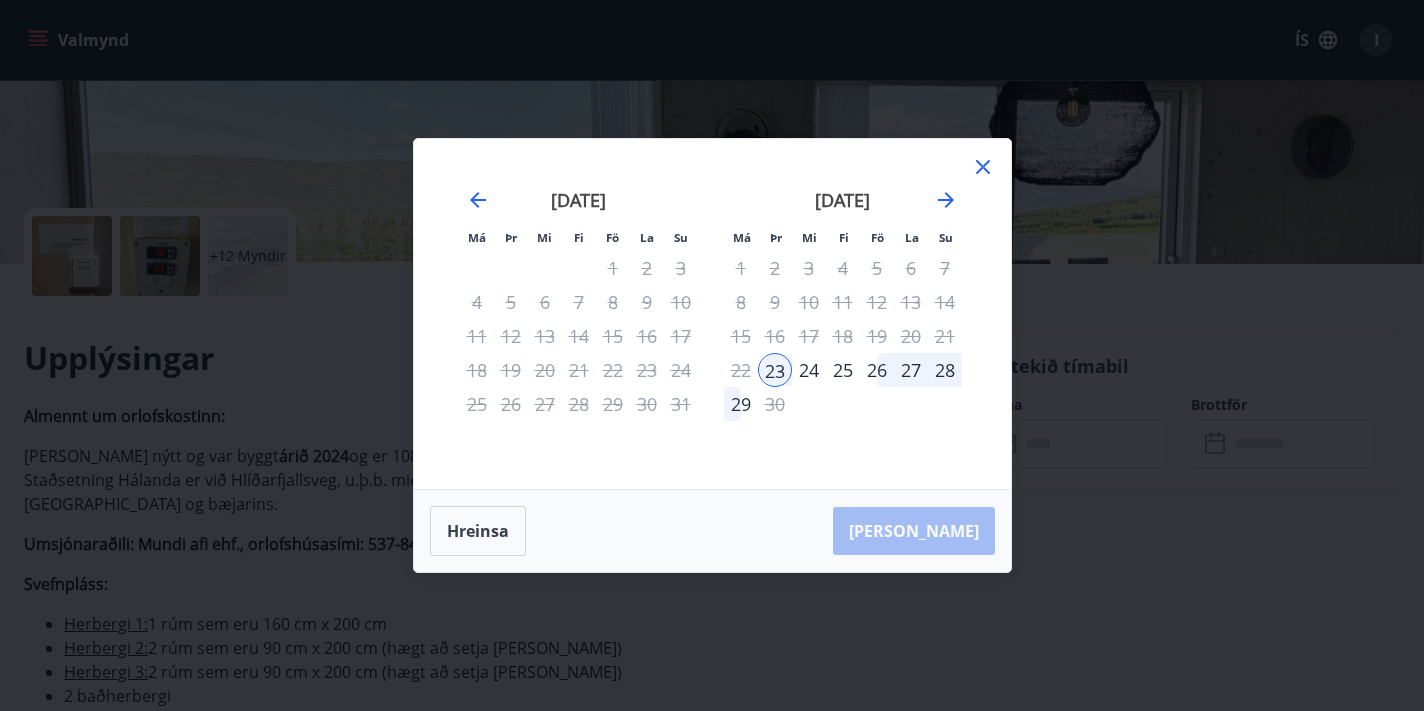 click on "26" at bounding box center [877, 370] 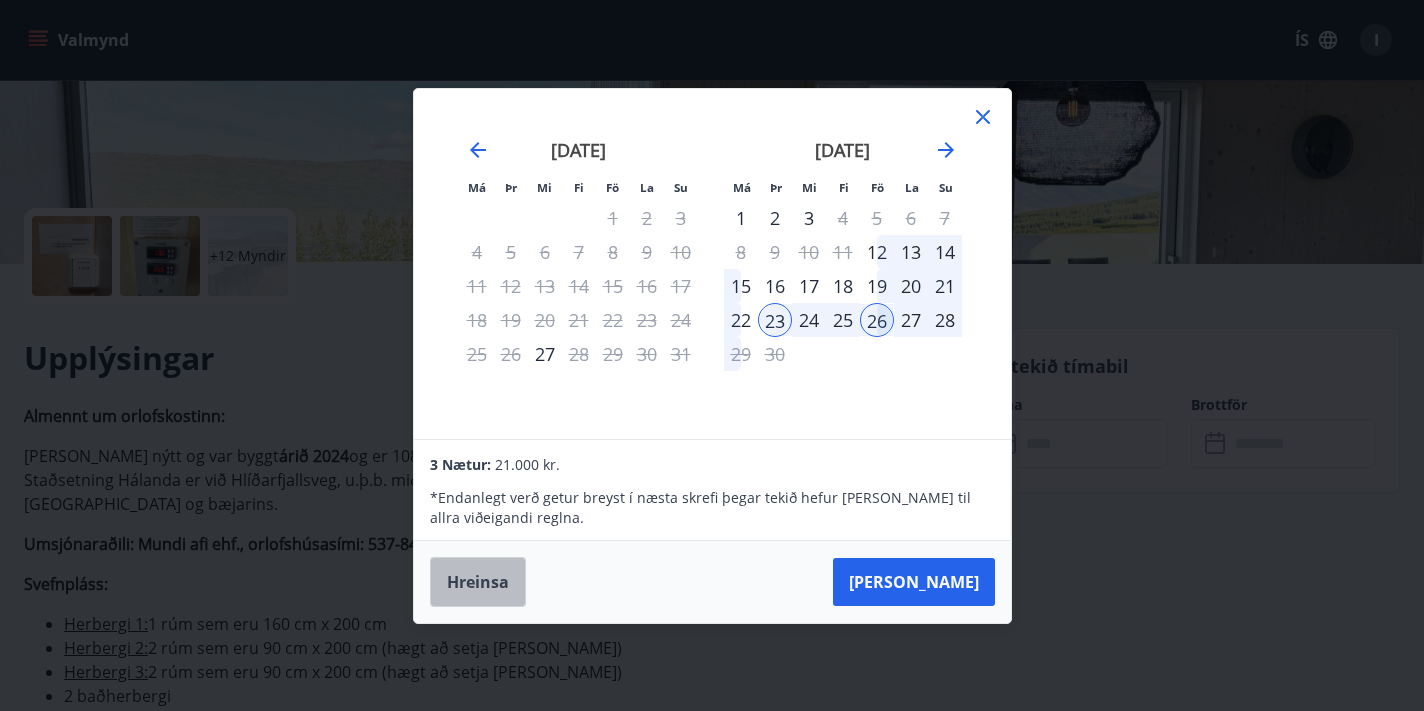click on "Hreinsa" at bounding box center (478, 582) 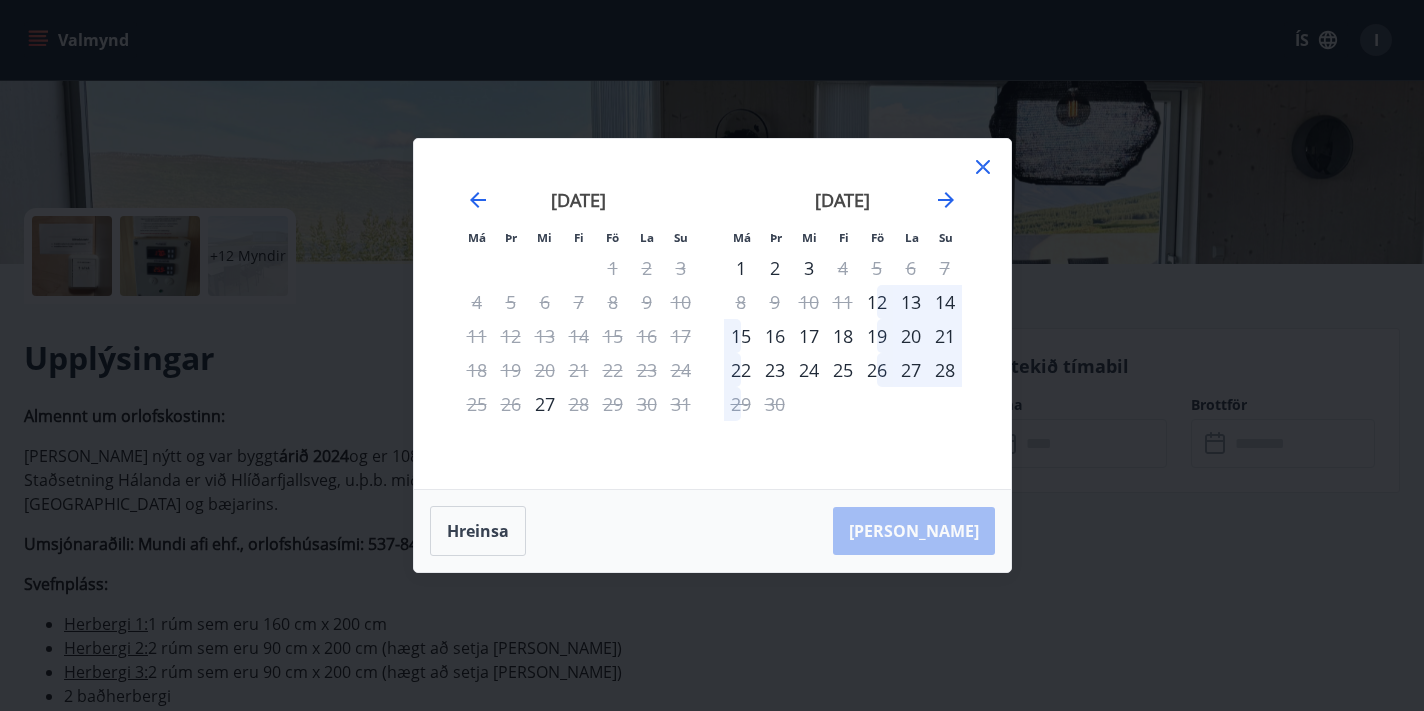 click 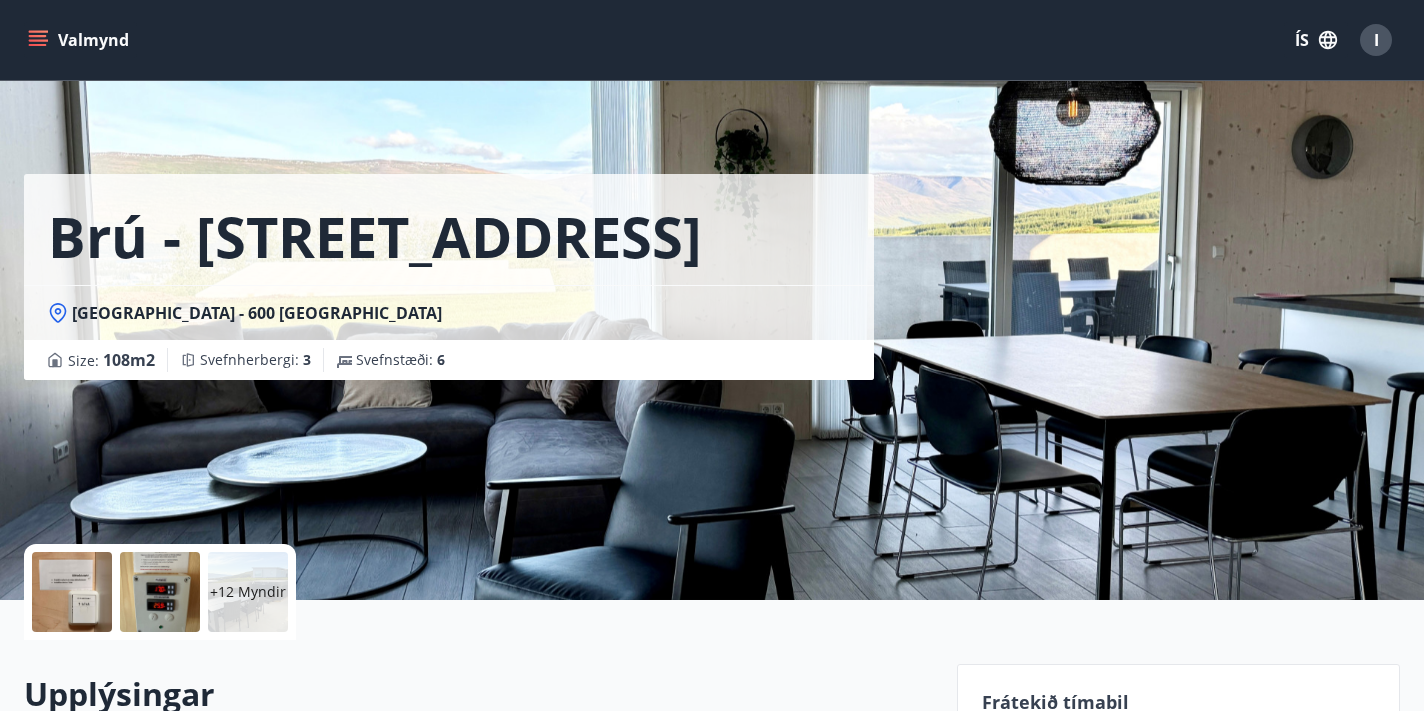 scroll, scrollTop: 0, scrollLeft: 0, axis: both 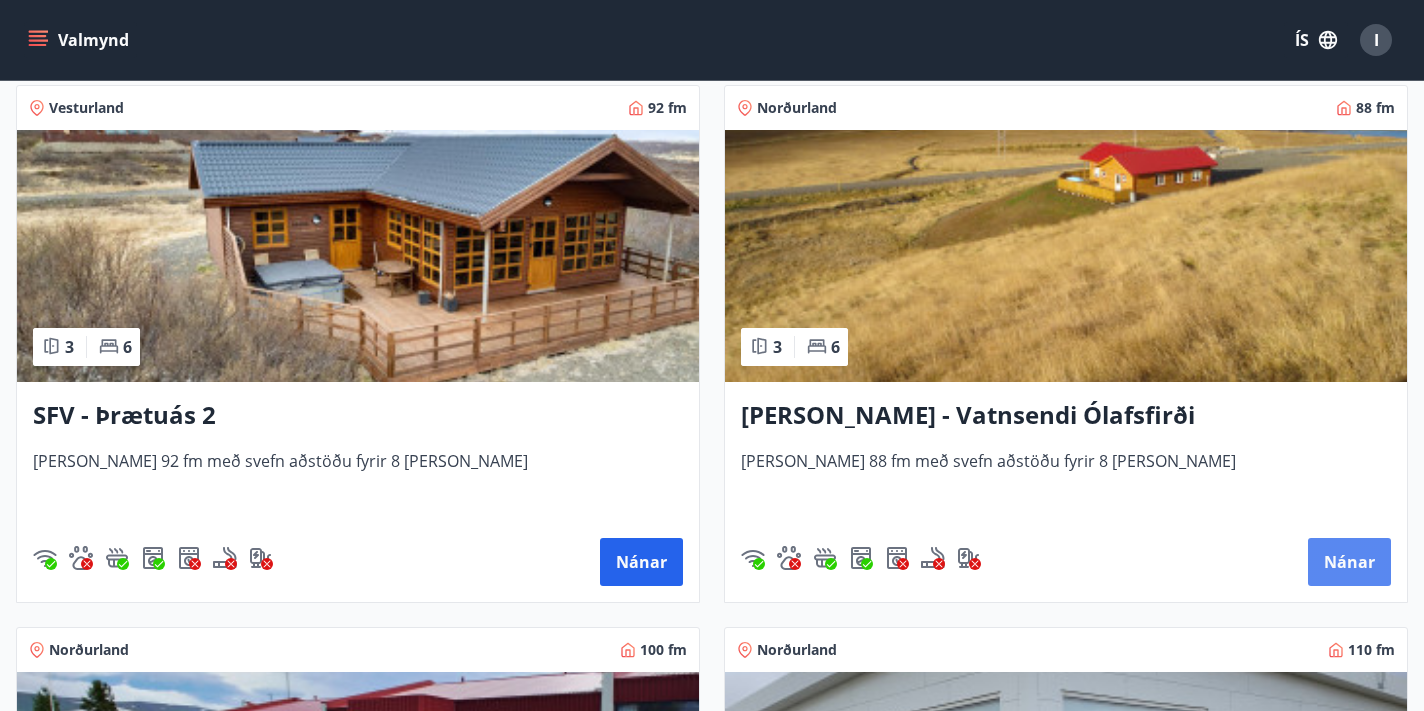 click on "Nánar" at bounding box center (1349, 562) 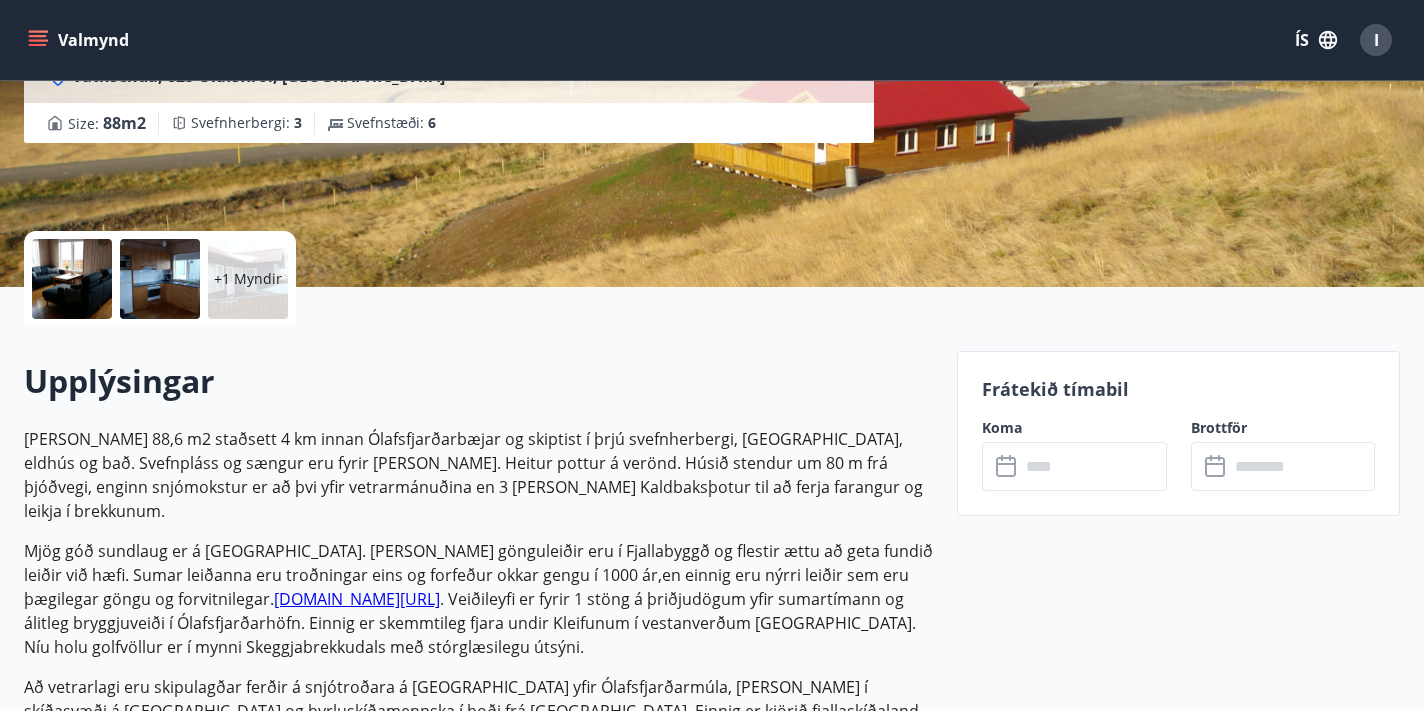 scroll, scrollTop: 323, scrollLeft: 0, axis: vertical 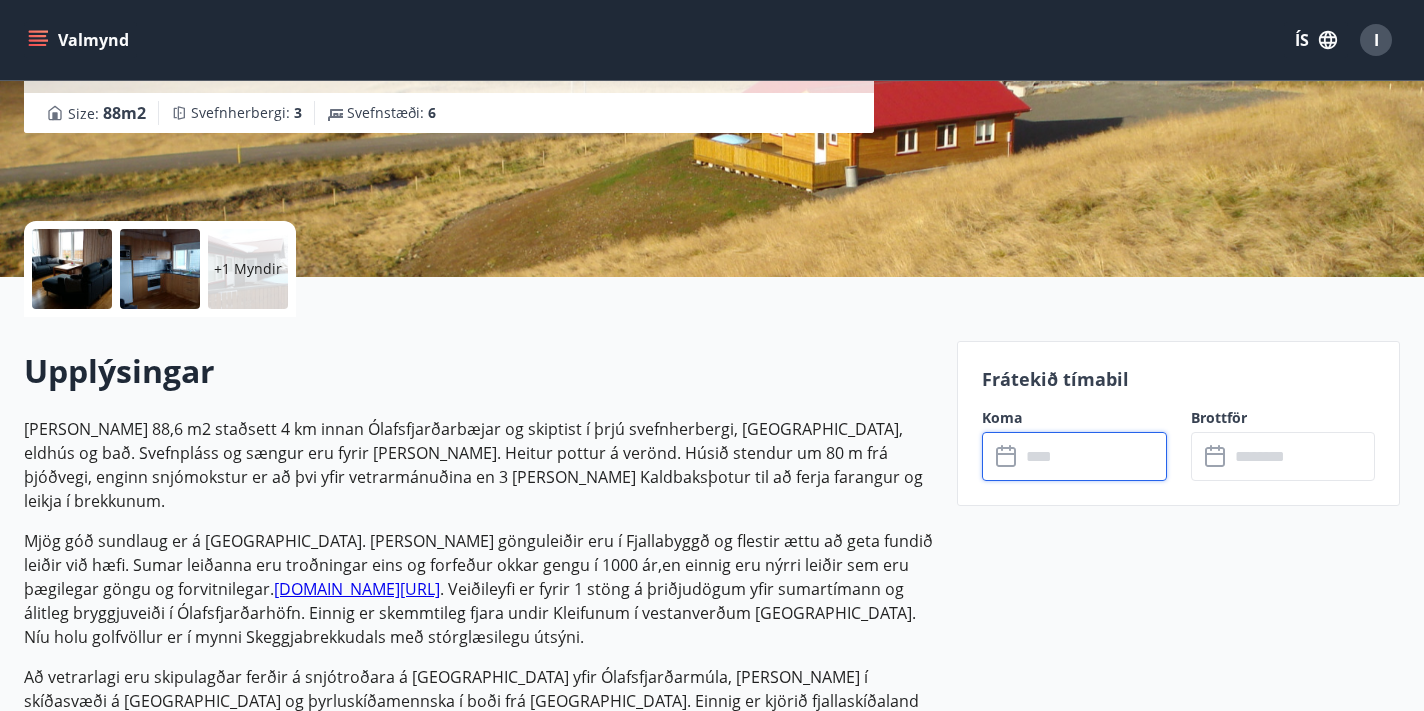 click at bounding box center [1093, 456] 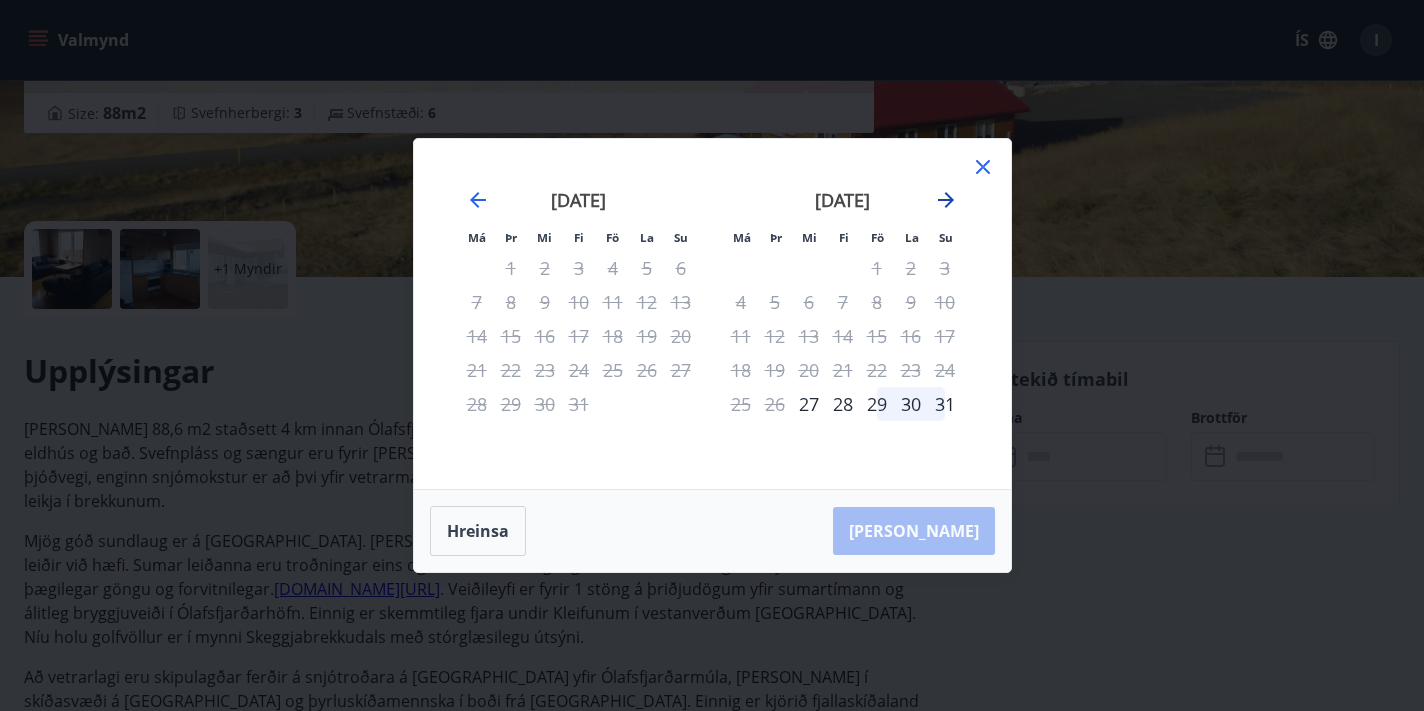 click 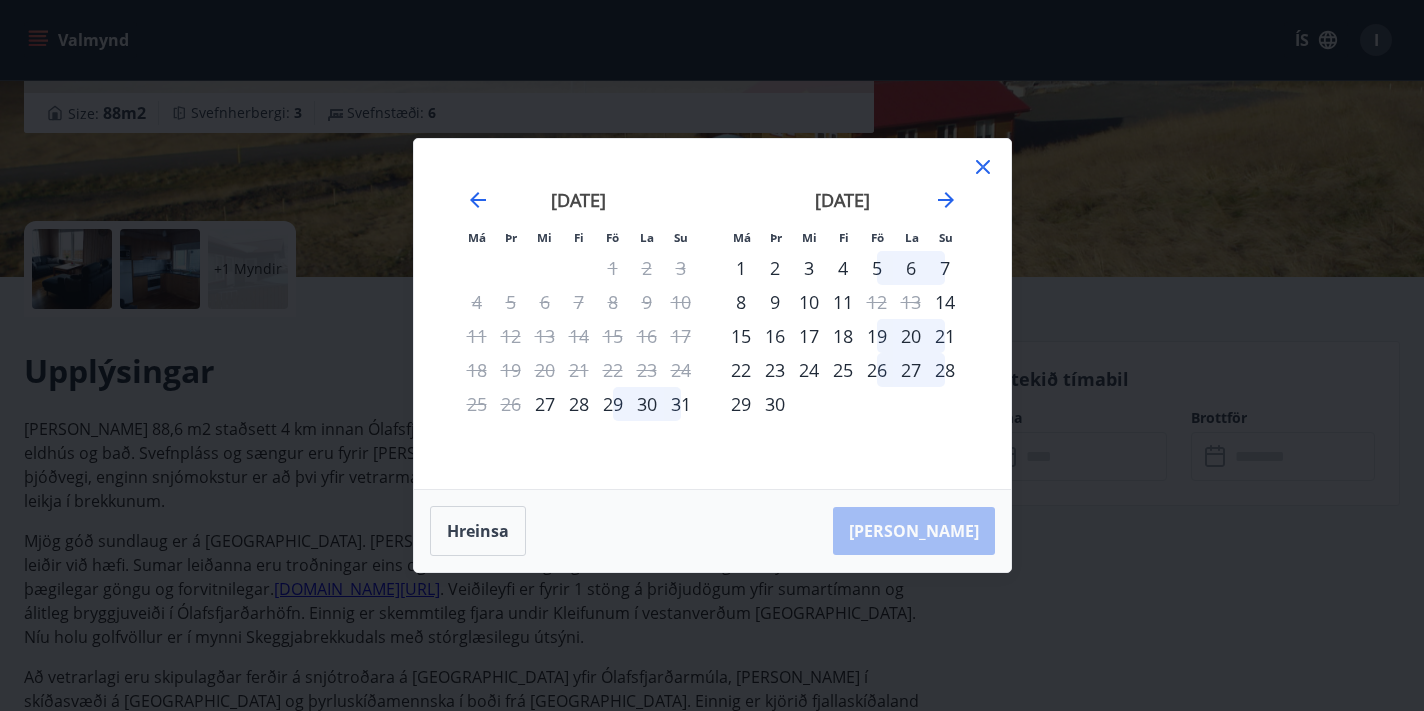 click 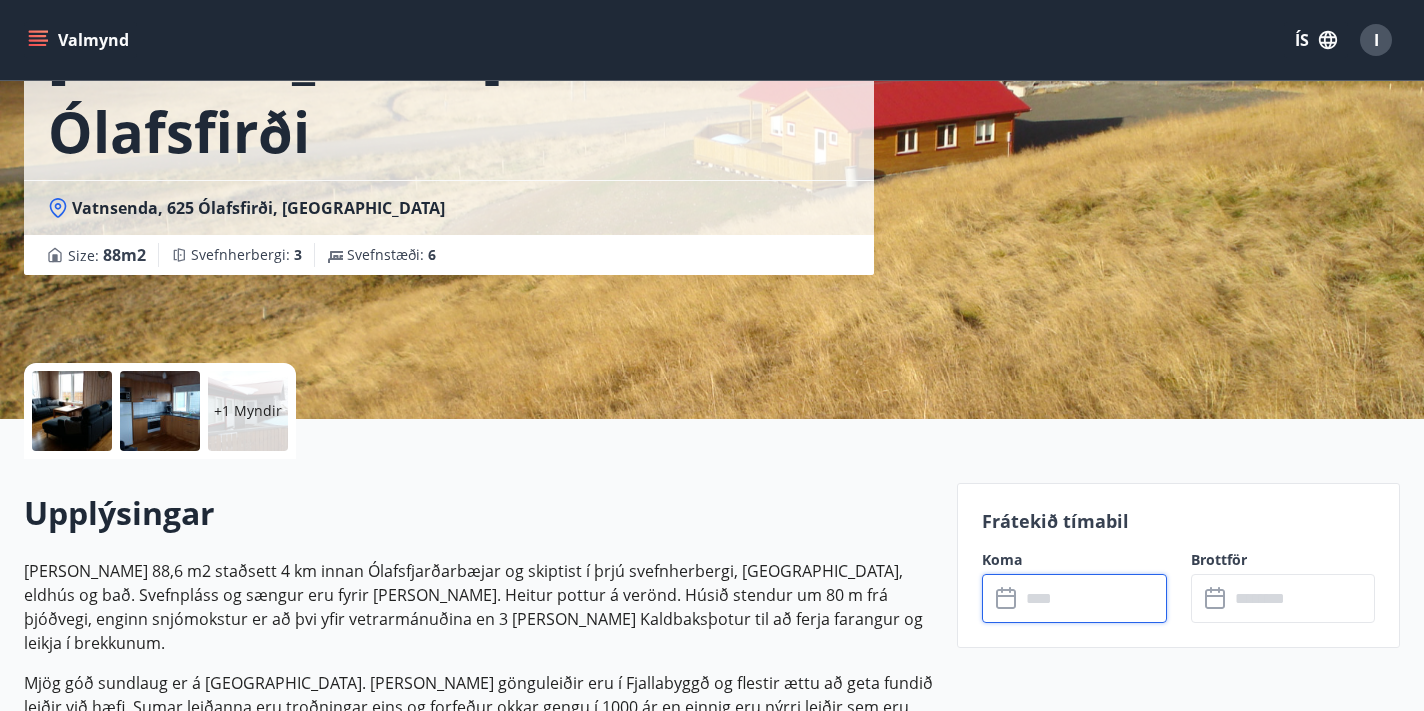 scroll, scrollTop: 192, scrollLeft: 0, axis: vertical 